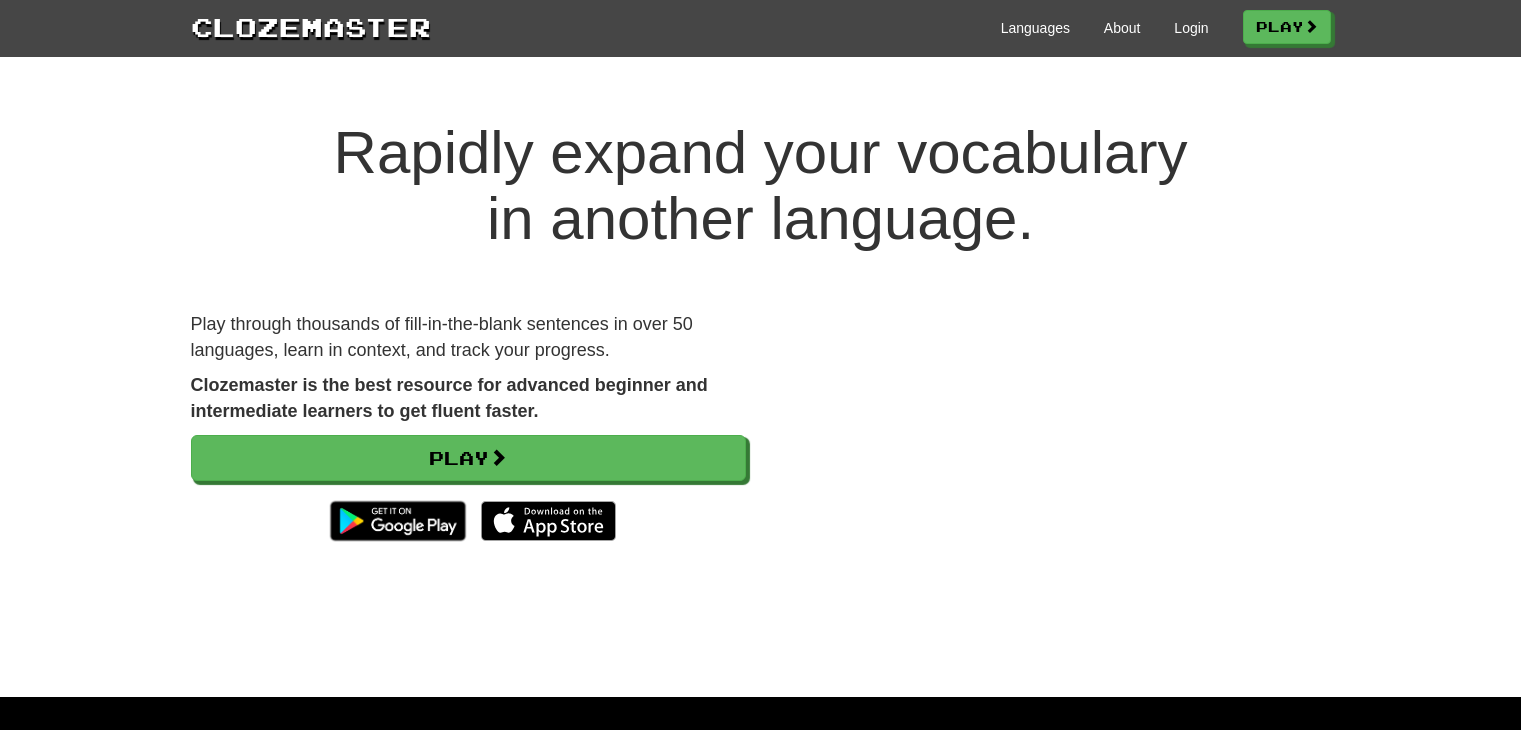 scroll, scrollTop: 0, scrollLeft: 0, axis: both 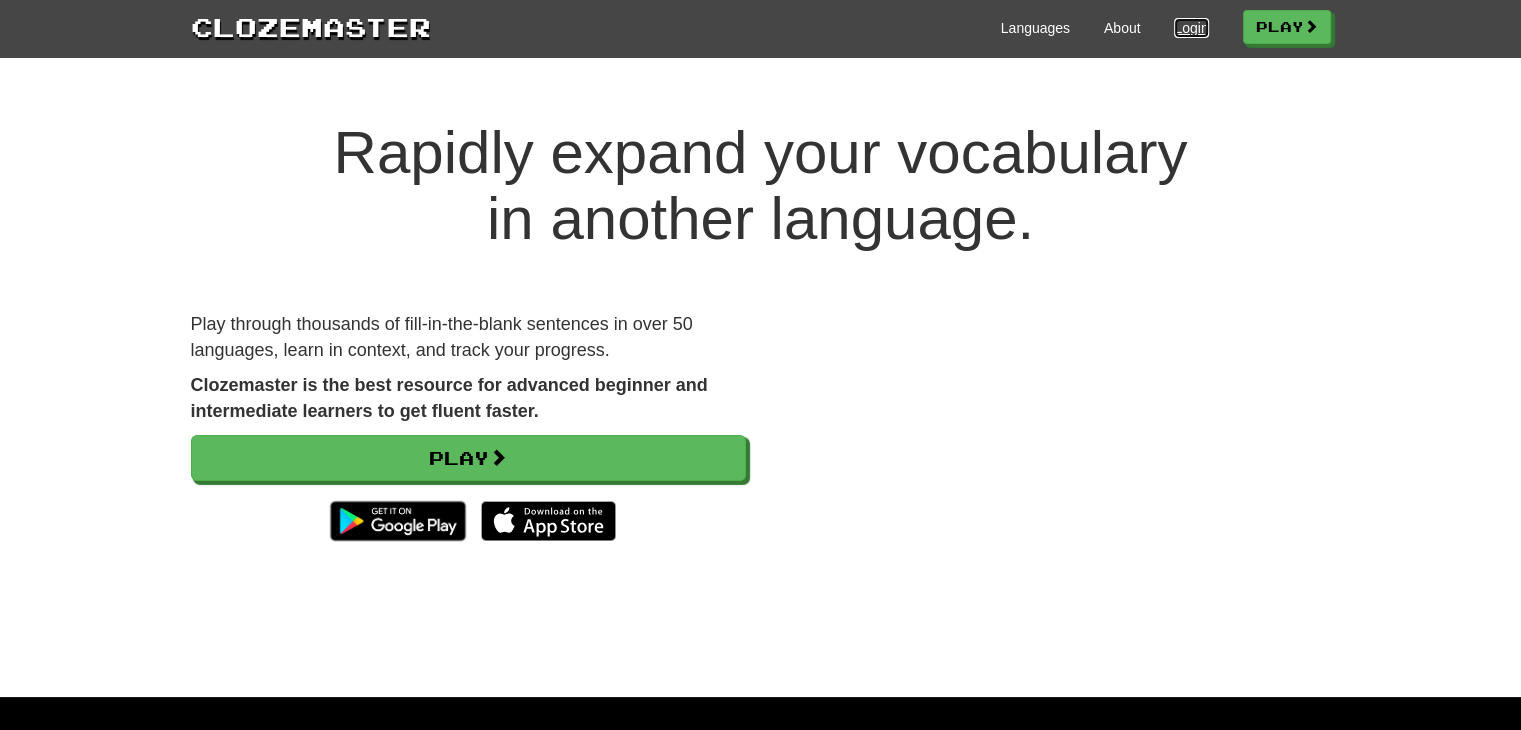 click on "Login" at bounding box center [1191, 28] 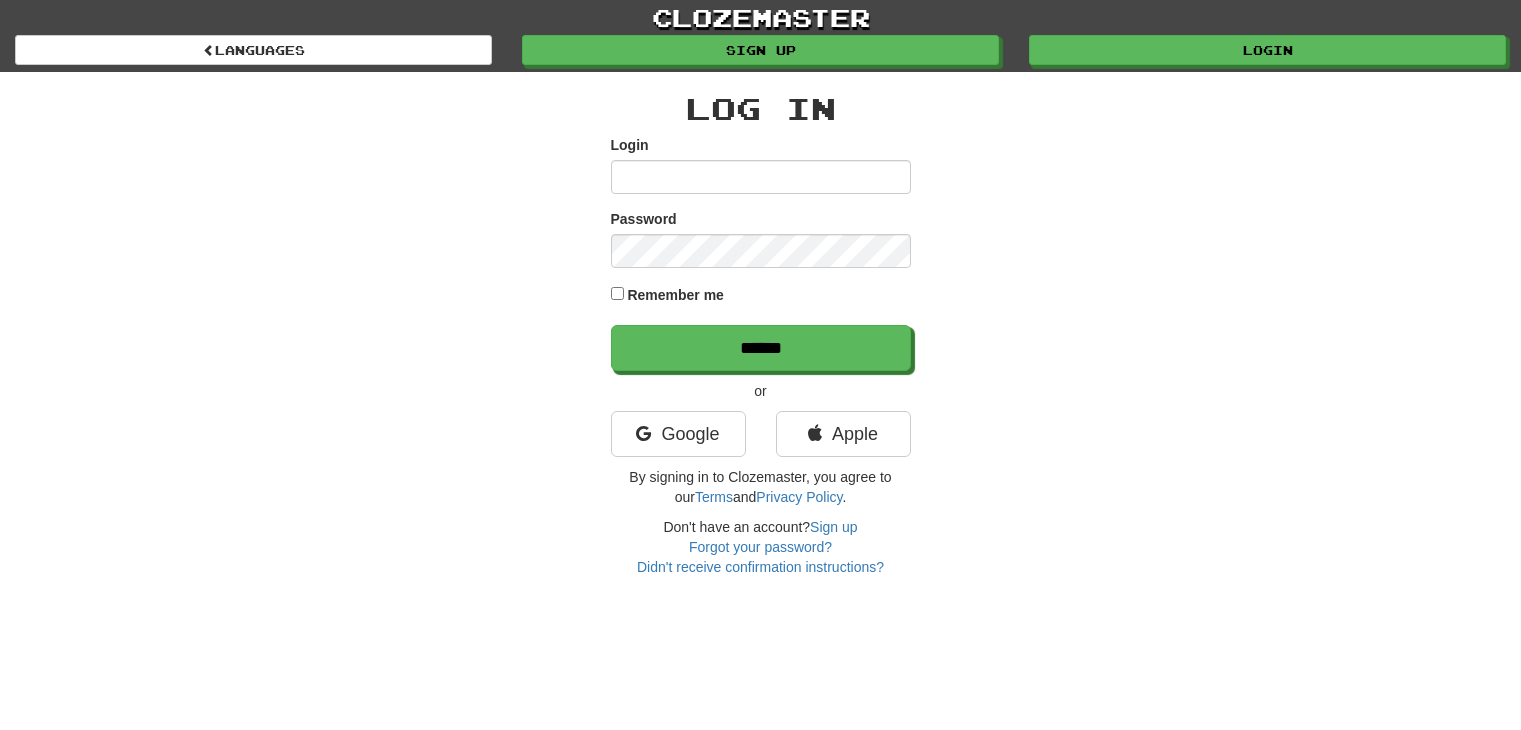 scroll, scrollTop: 0, scrollLeft: 0, axis: both 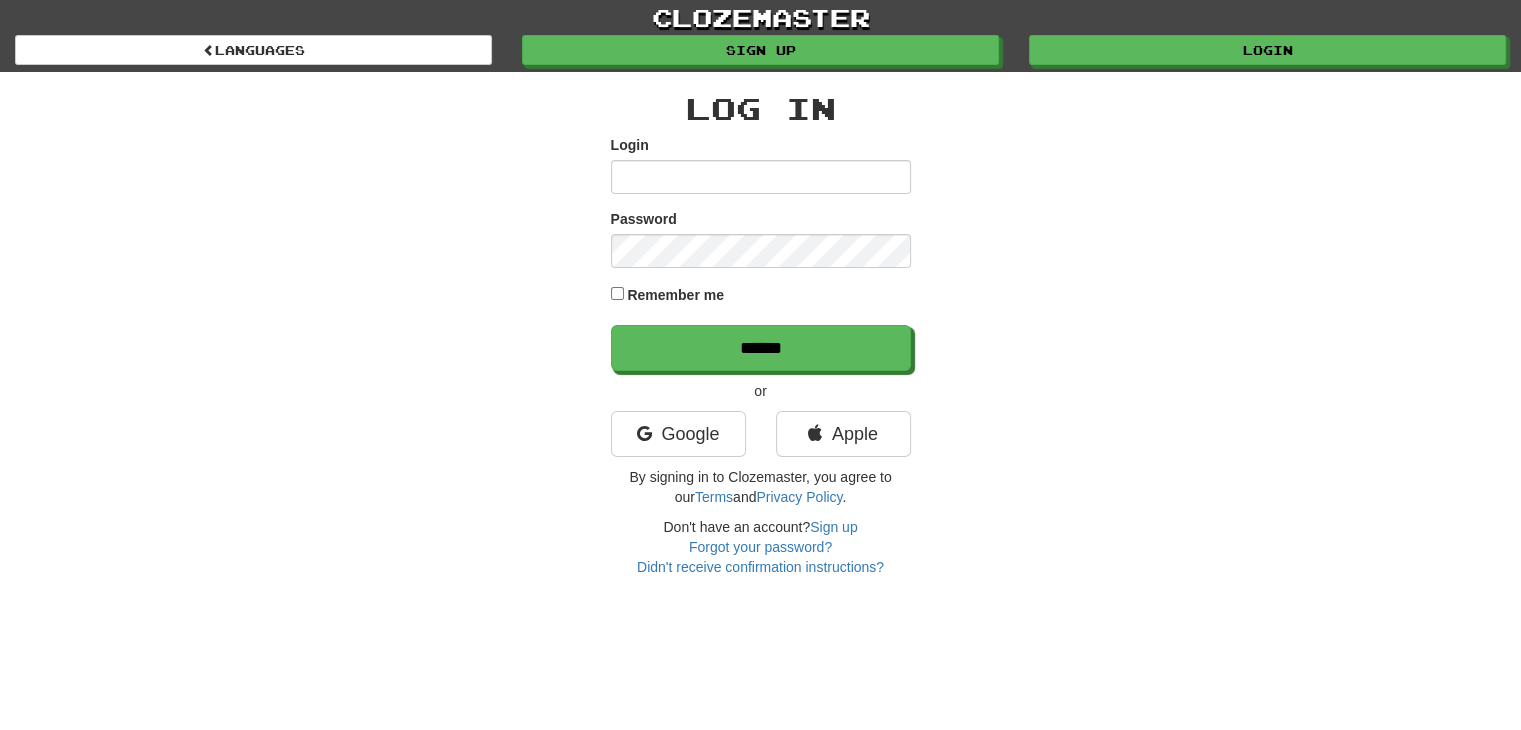 click on "Login" at bounding box center [761, 177] 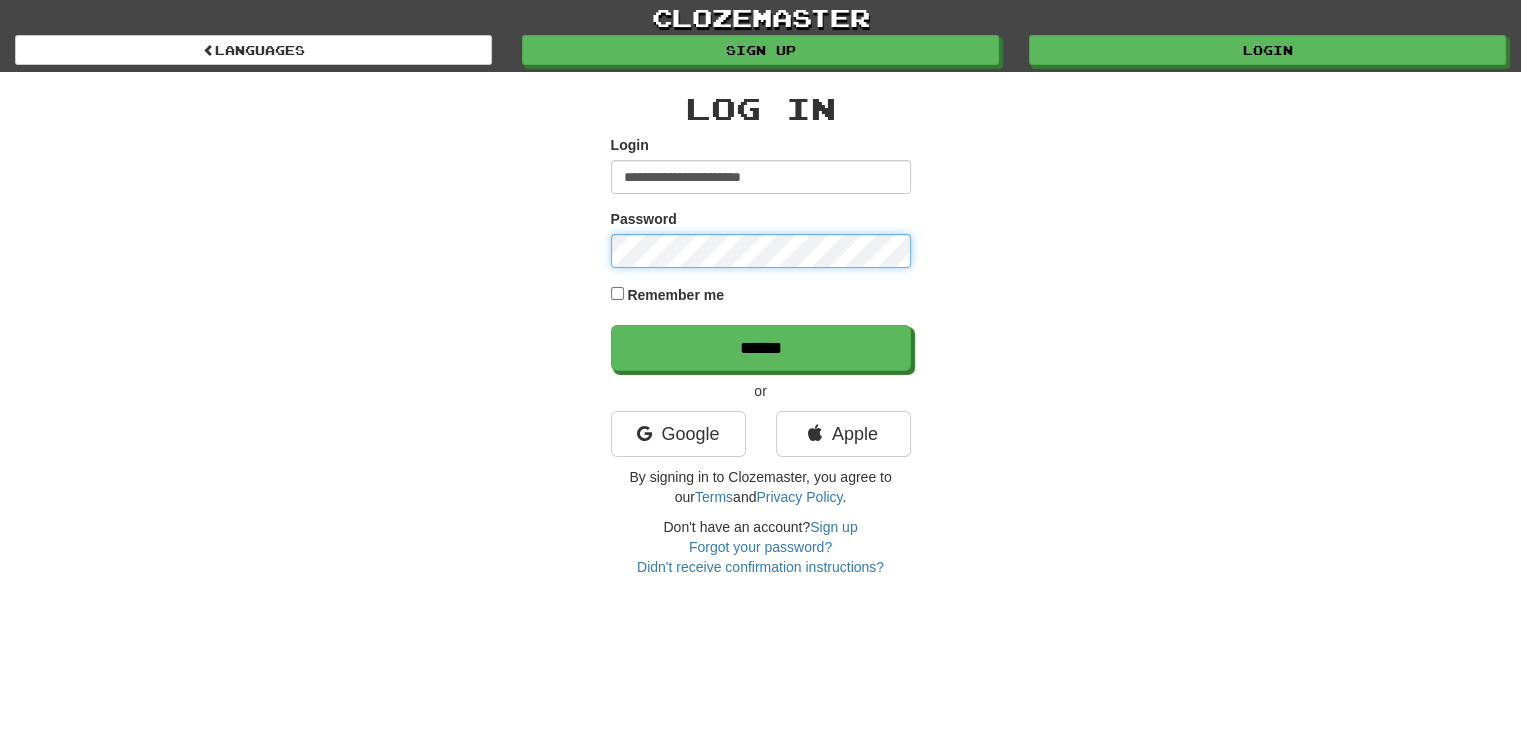 click on "******" at bounding box center (761, 348) 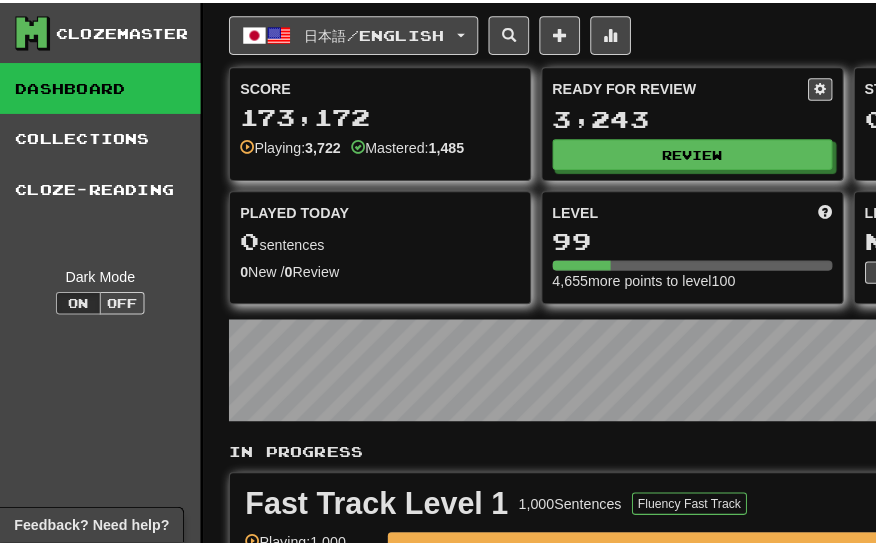 scroll, scrollTop: 200, scrollLeft: 0, axis: vertical 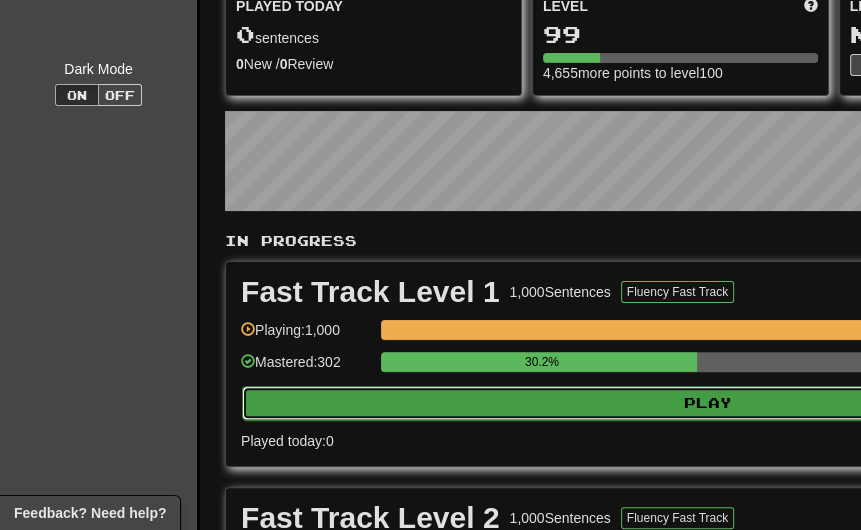 click on "Play" at bounding box center [708, 403] 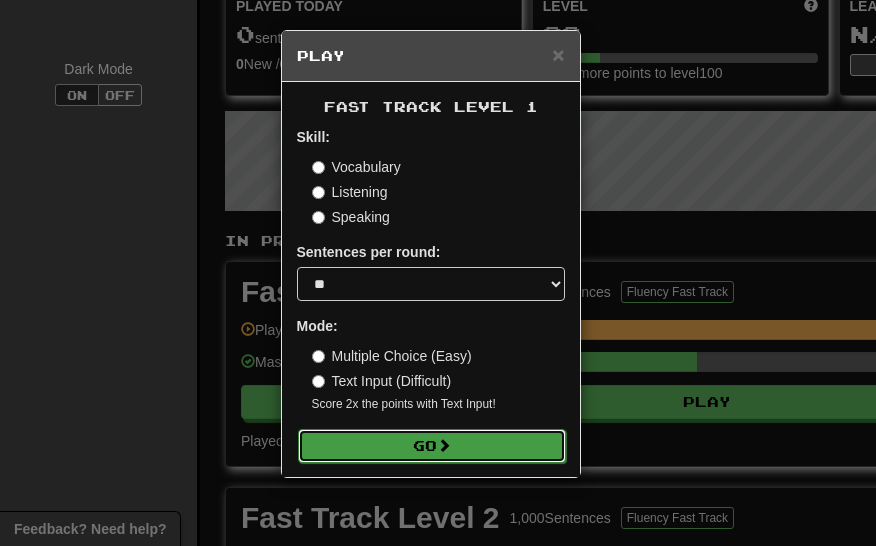 click on "Go" at bounding box center [432, 446] 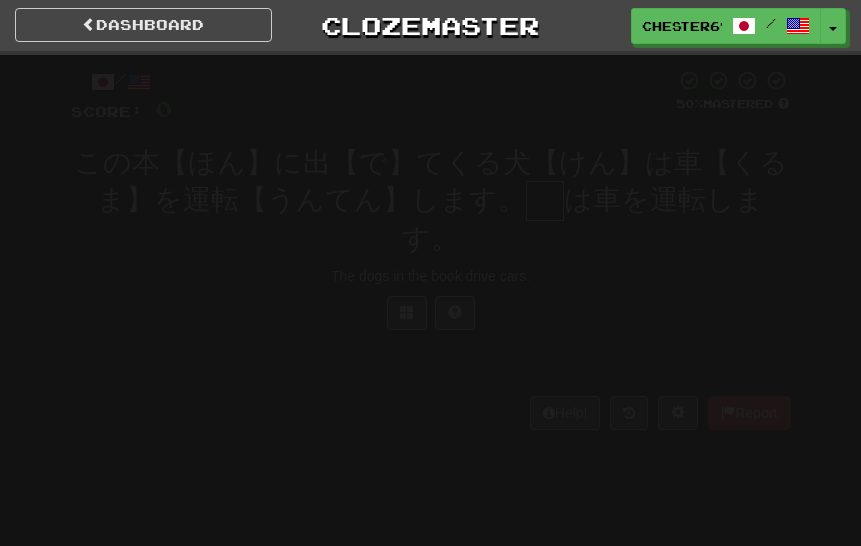 scroll, scrollTop: 0, scrollLeft: 0, axis: both 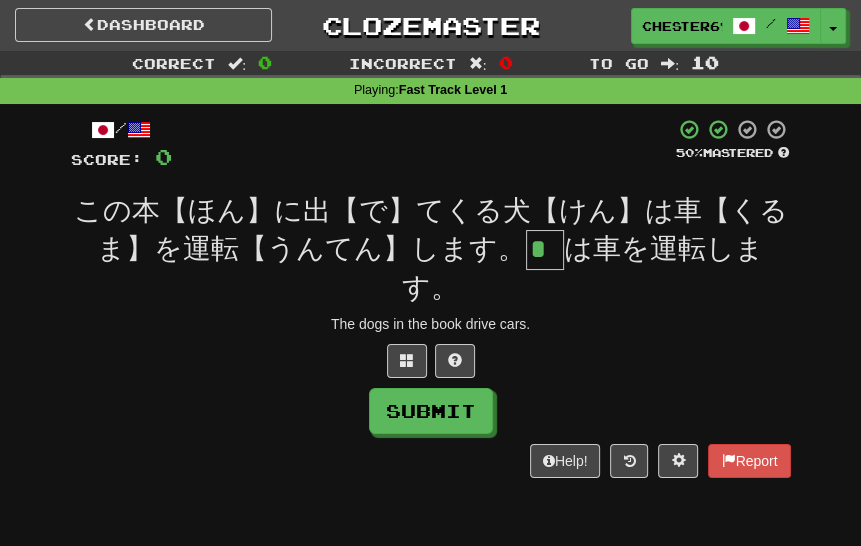 type on "*" 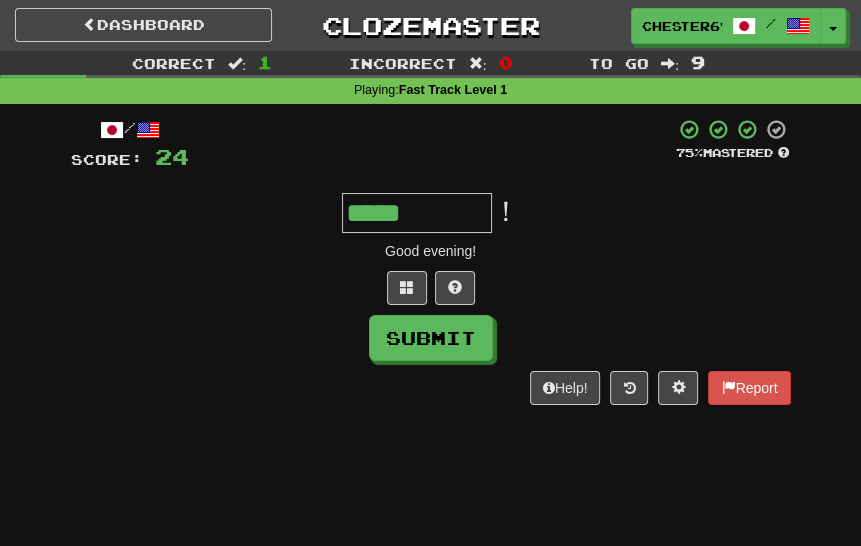type on "*****" 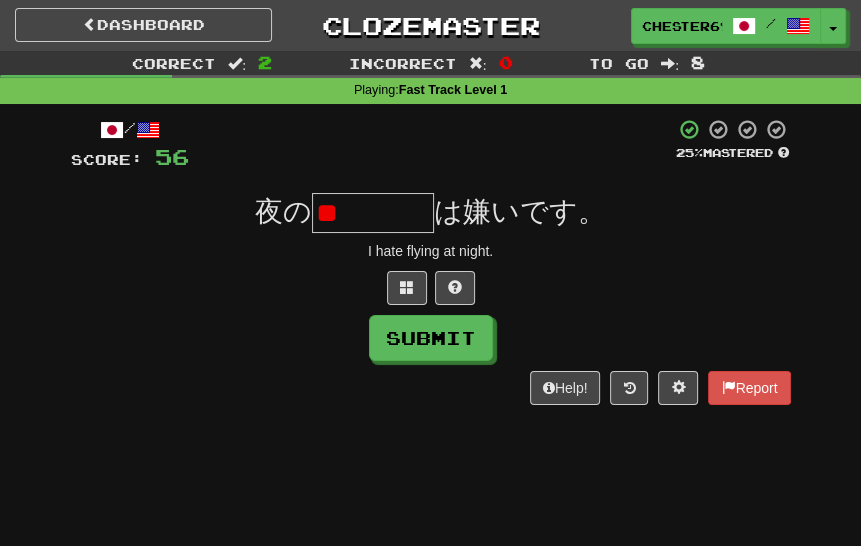 type on "*" 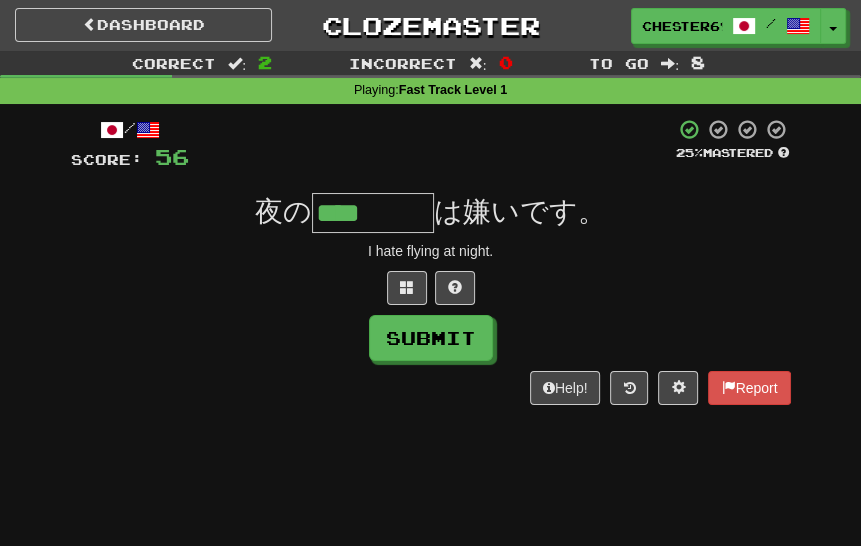 type on "****" 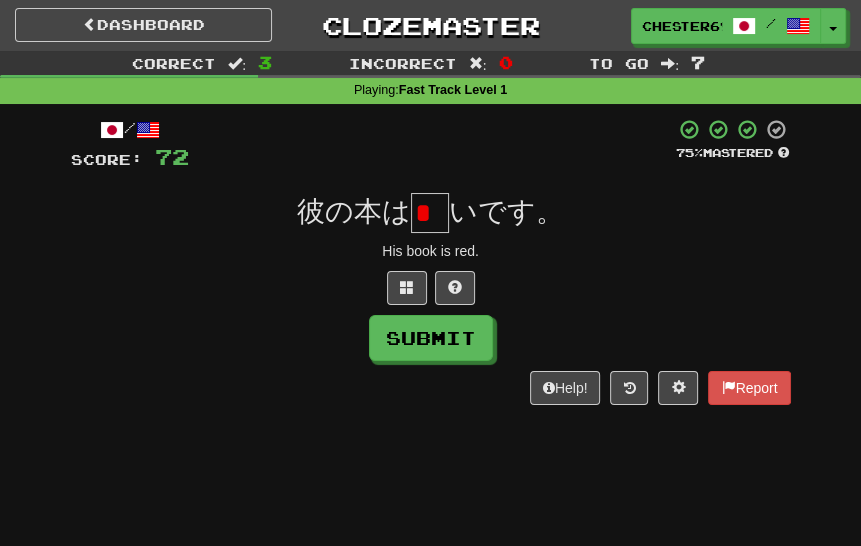 scroll, scrollTop: 0, scrollLeft: 0, axis: both 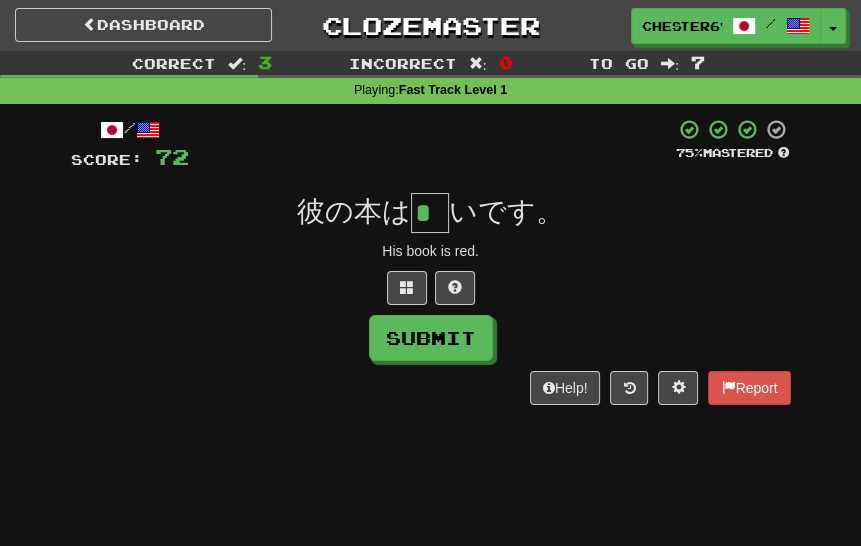 type on "*" 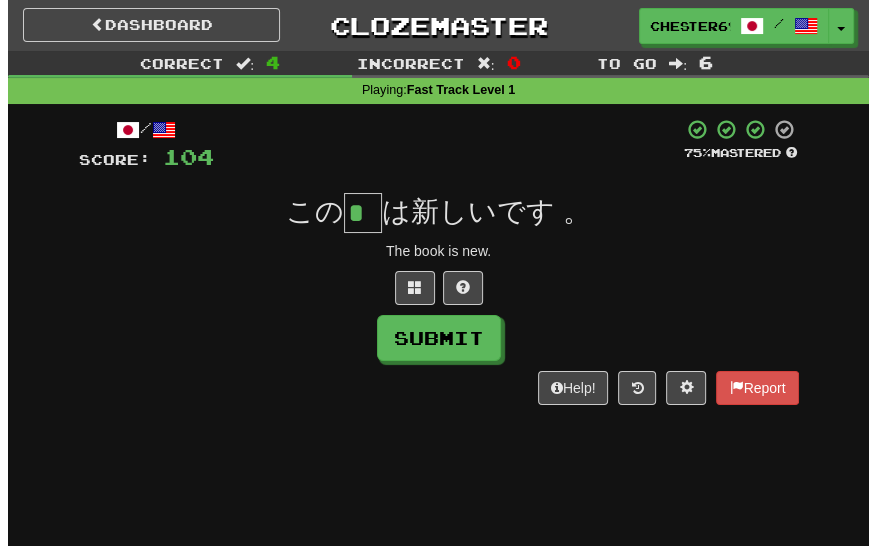 scroll, scrollTop: 0, scrollLeft: 0, axis: both 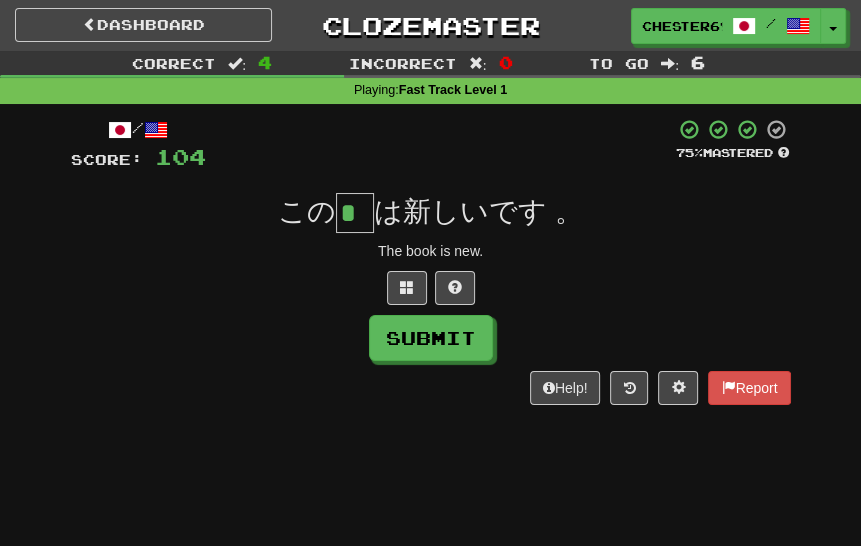 type on "*" 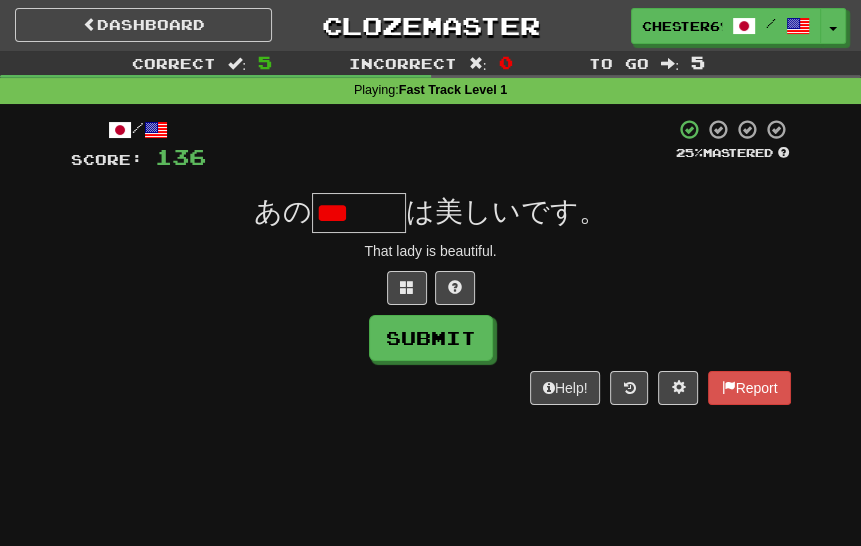 type on "*" 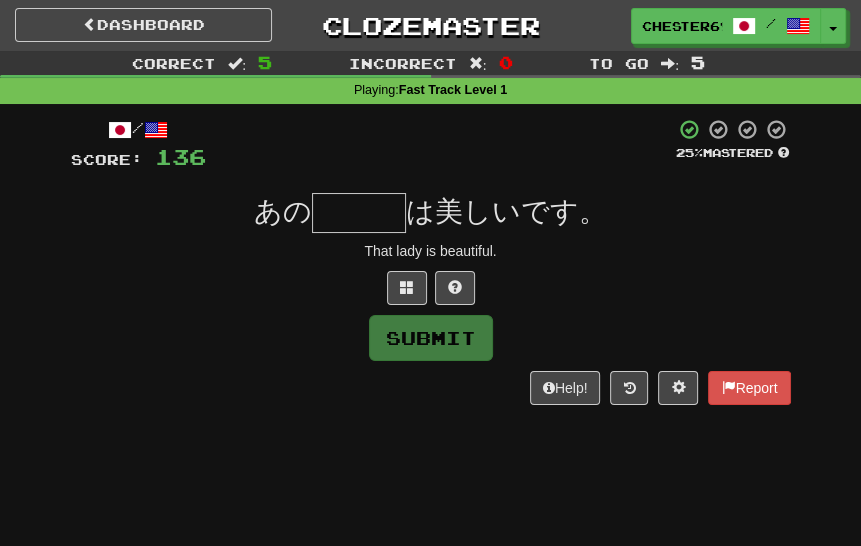 type on "***" 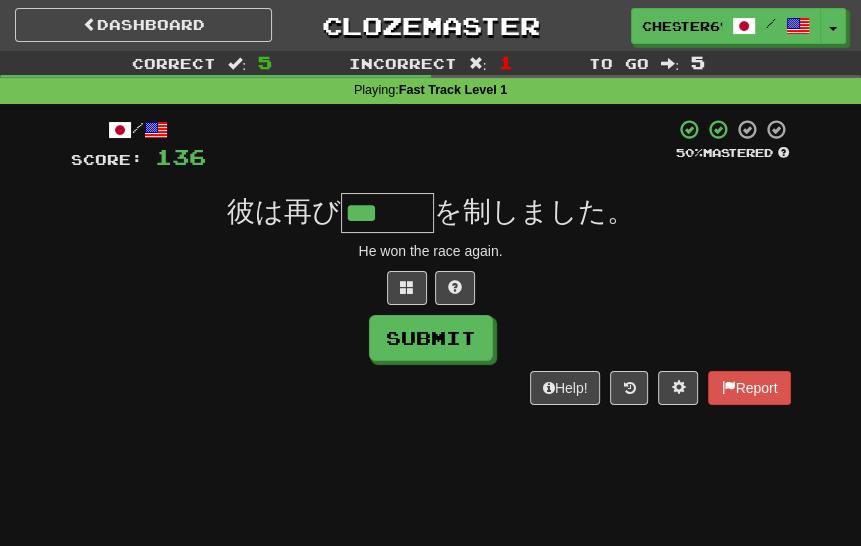 type on "***" 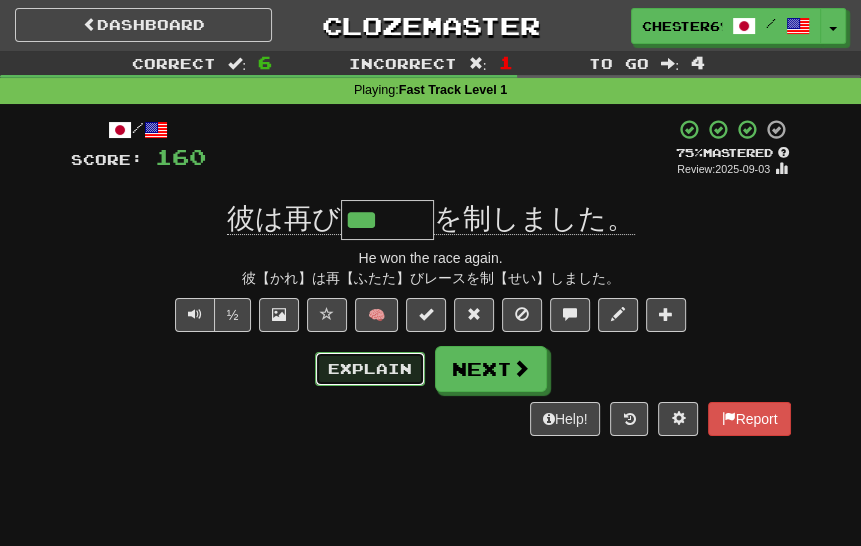 click on "Explain" at bounding box center [370, 369] 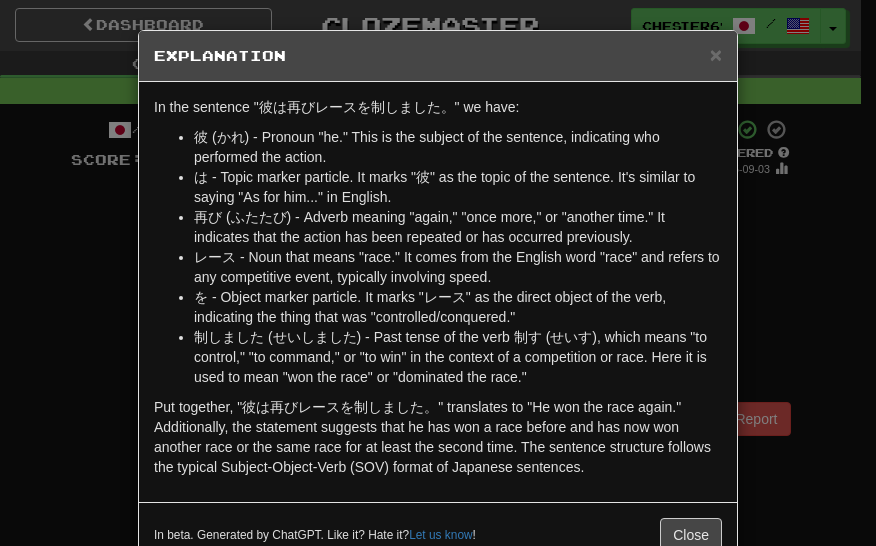 scroll, scrollTop: 51, scrollLeft: 0, axis: vertical 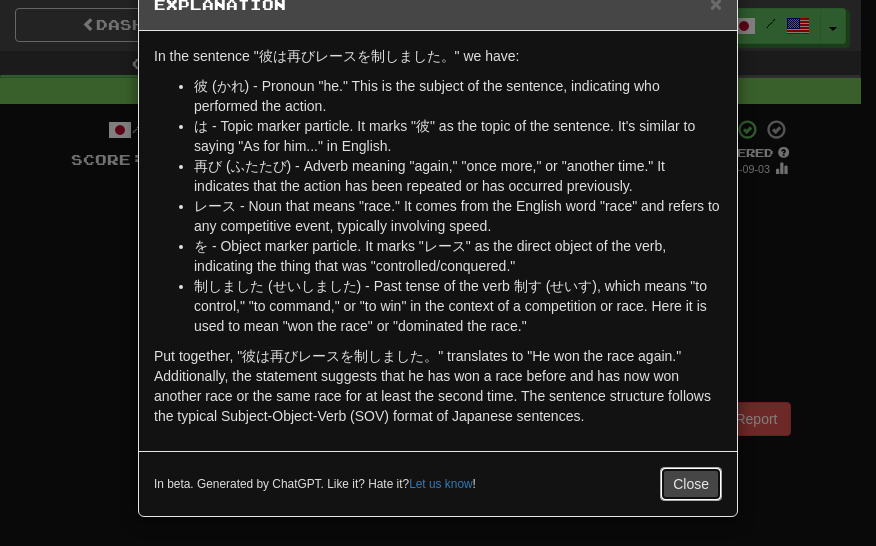 click on "Close" at bounding box center [691, 484] 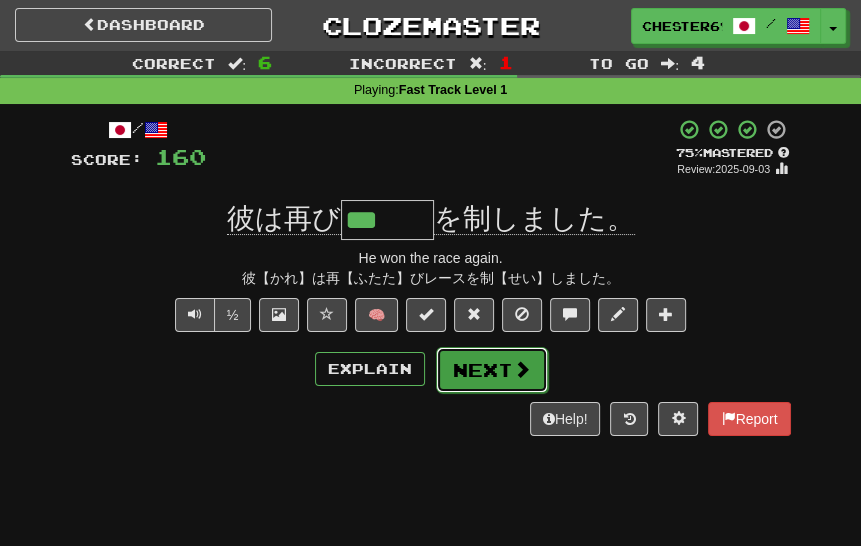 click on "Next" at bounding box center (492, 370) 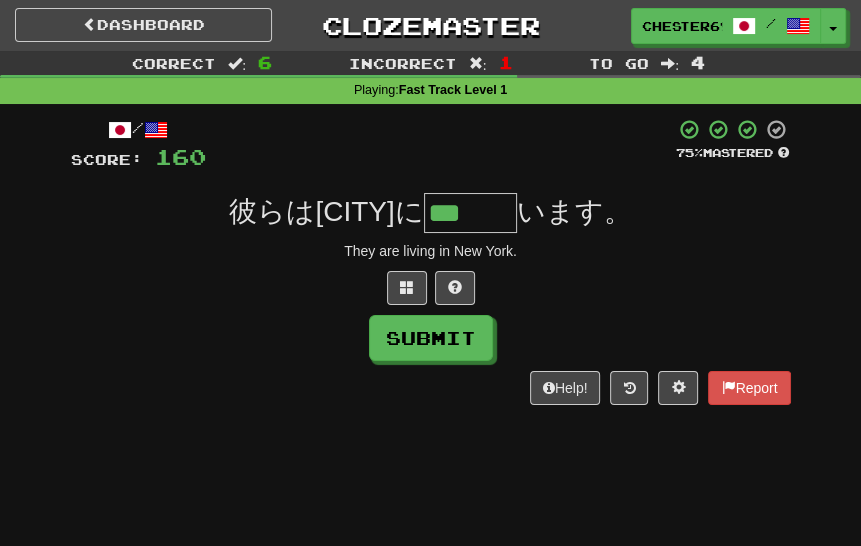 type on "***" 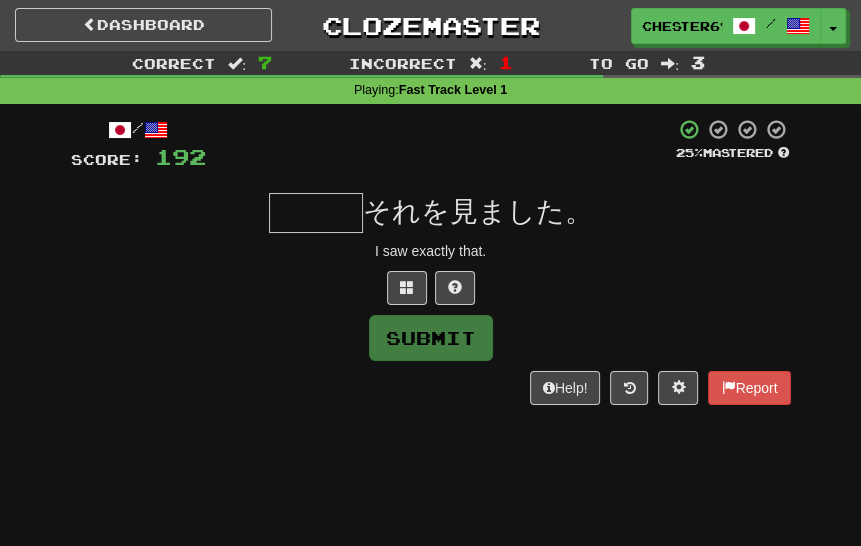 type on "***" 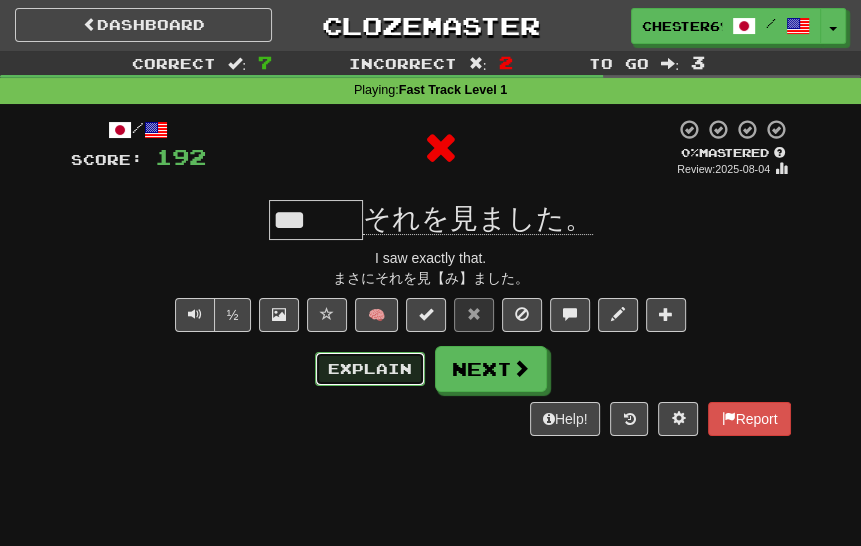 click on "Explain" at bounding box center (370, 369) 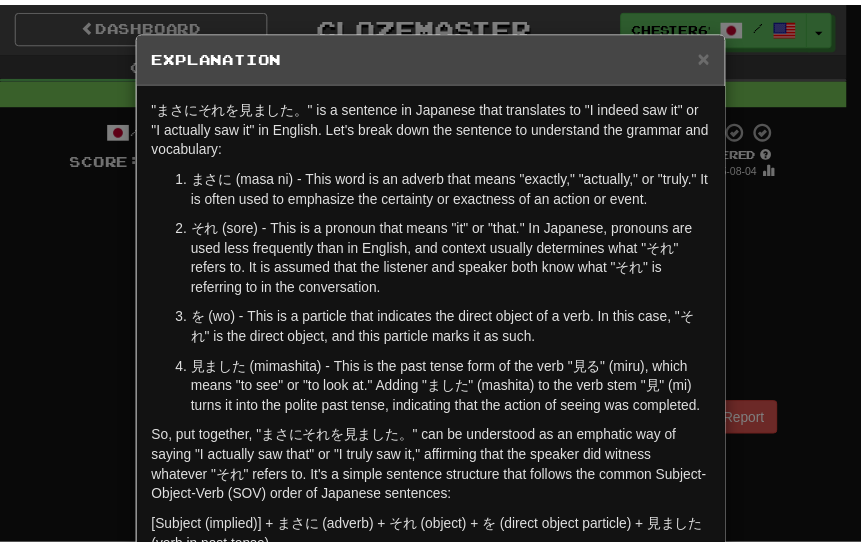 scroll, scrollTop: 201, scrollLeft: 0, axis: vertical 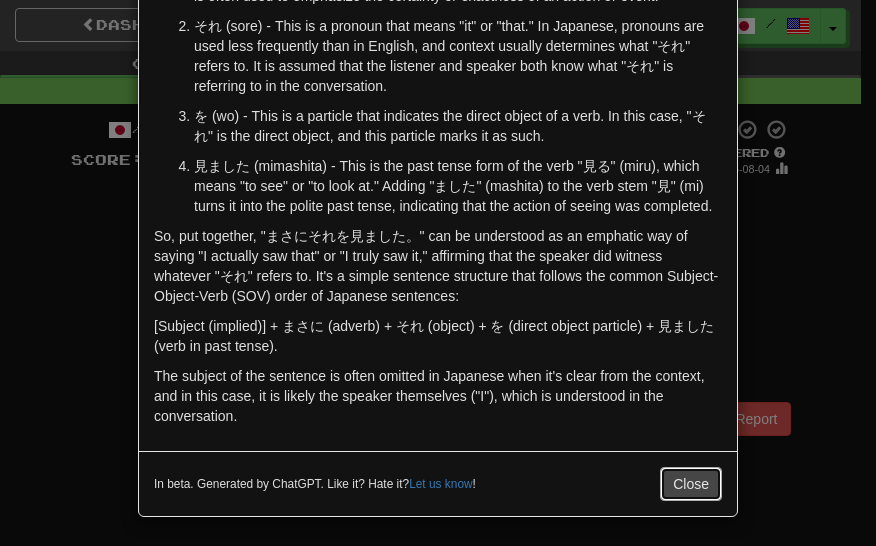 click on "Close" at bounding box center (691, 484) 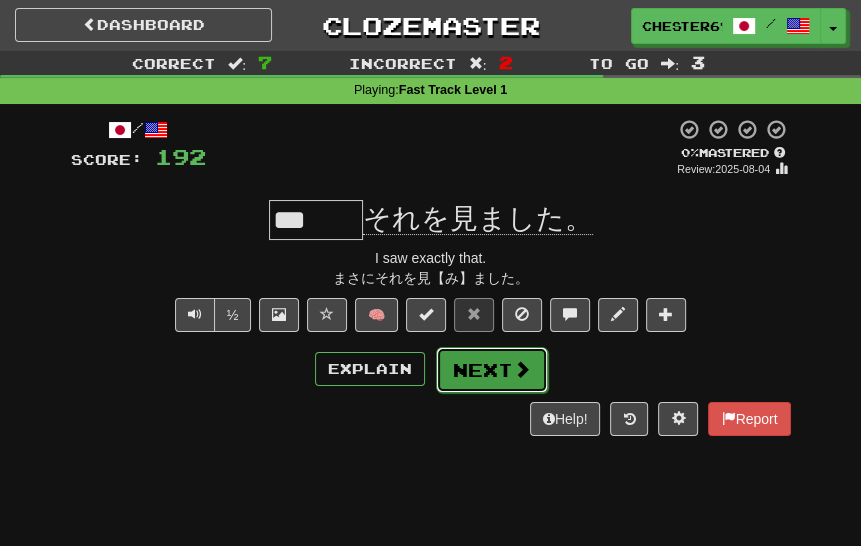 click on "Next" at bounding box center (492, 370) 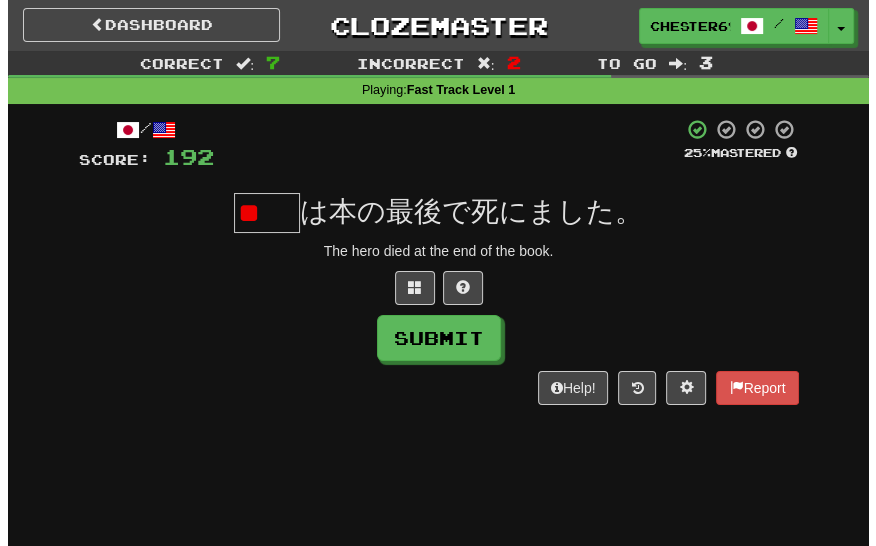scroll, scrollTop: 0, scrollLeft: 0, axis: both 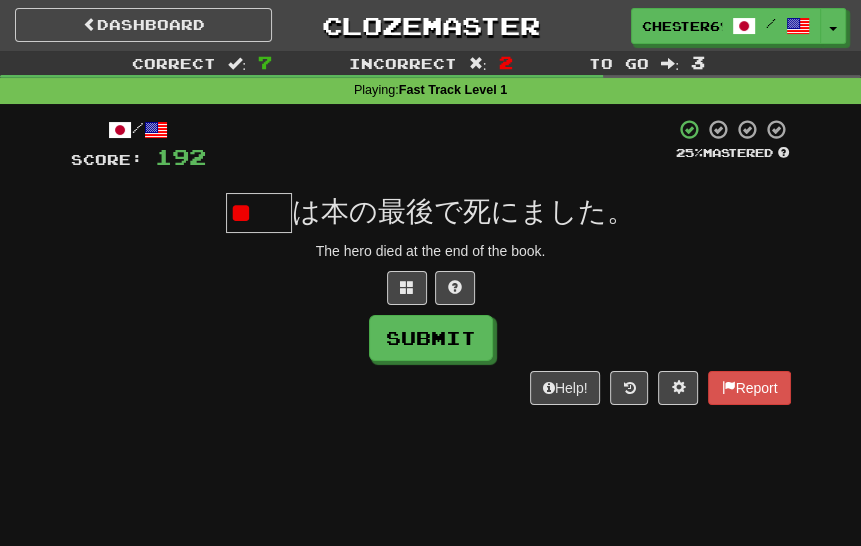type on "*" 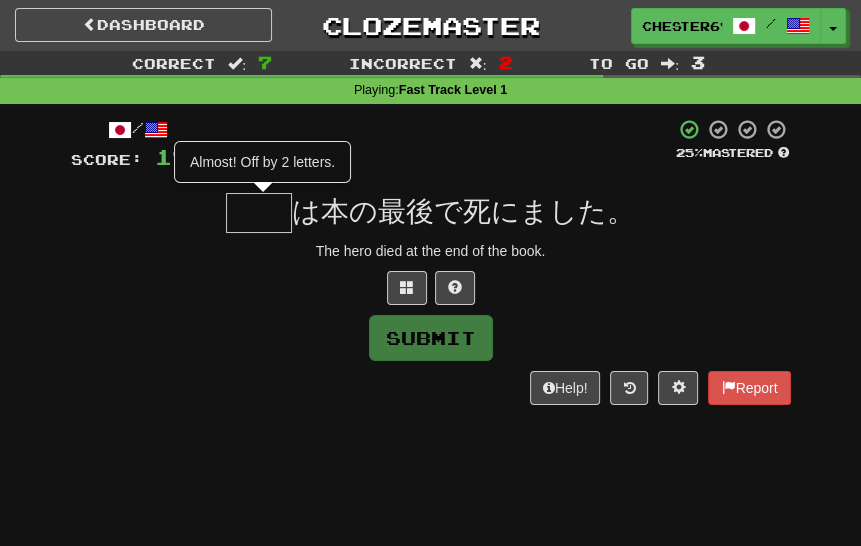 type on "**" 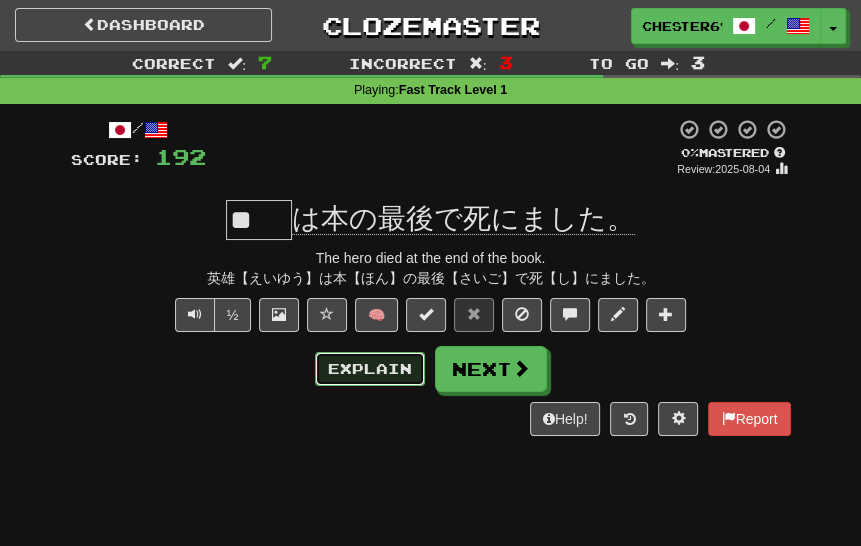 click on "Explain" at bounding box center [370, 369] 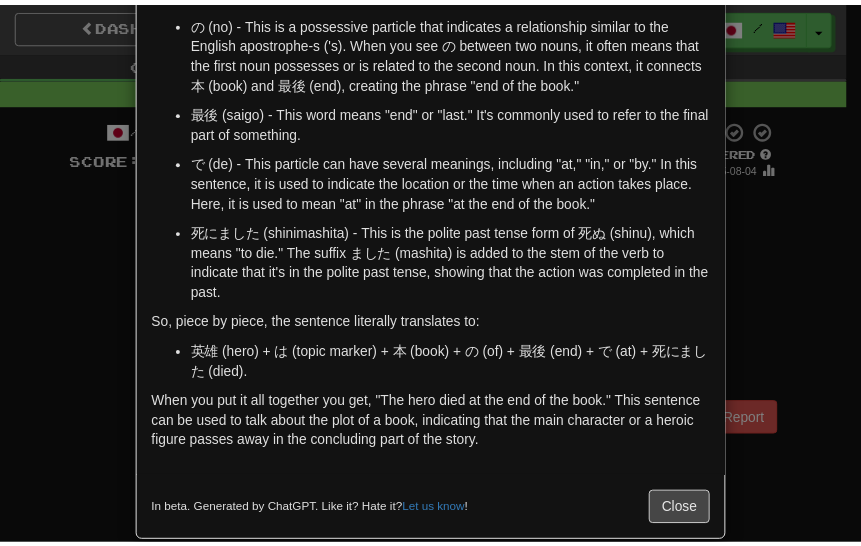 scroll, scrollTop: 371, scrollLeft: 0, axis: vertical 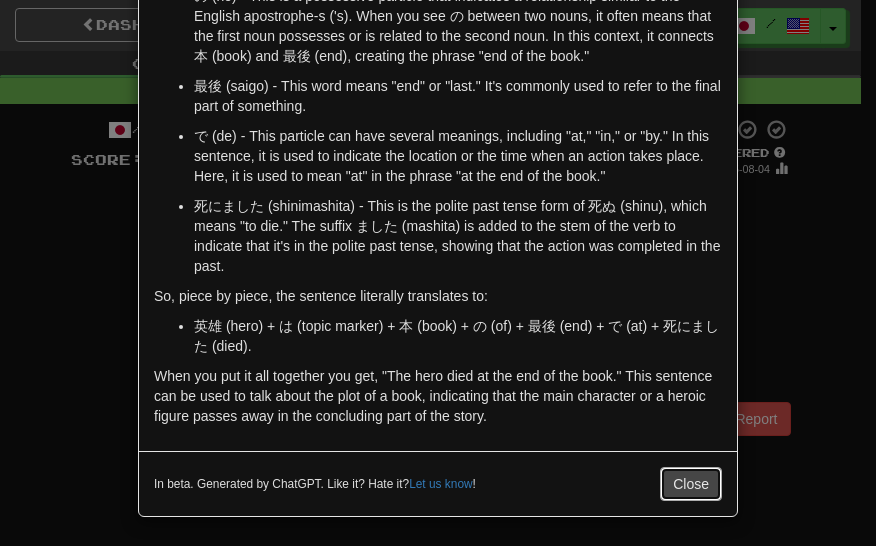click on "Close" at bounding box center (691, 484) 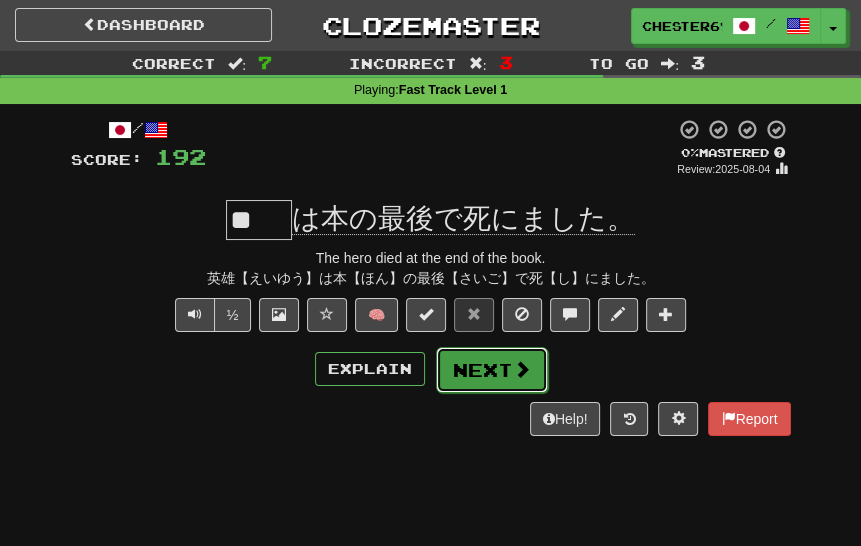 click at bounding box center (522, 369) 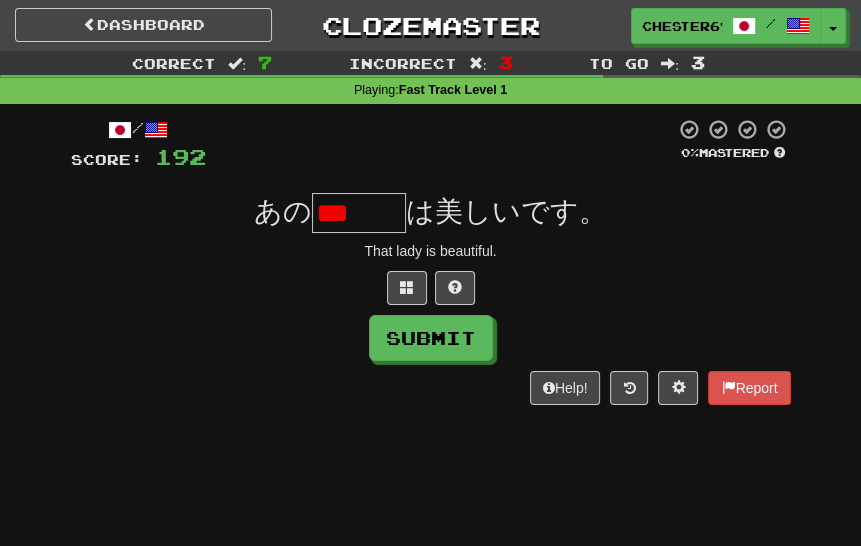 scroll, scrollTop: 0, scrollLeft: 0, axis: both 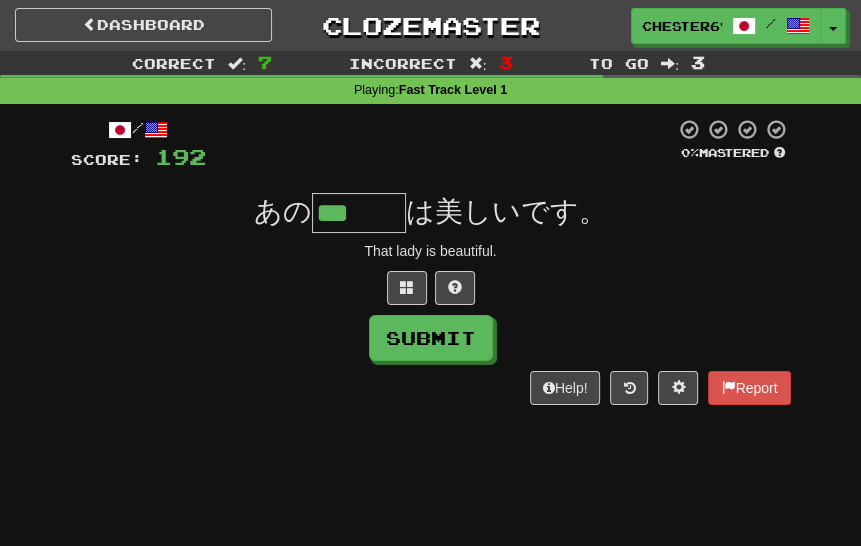type on "***" 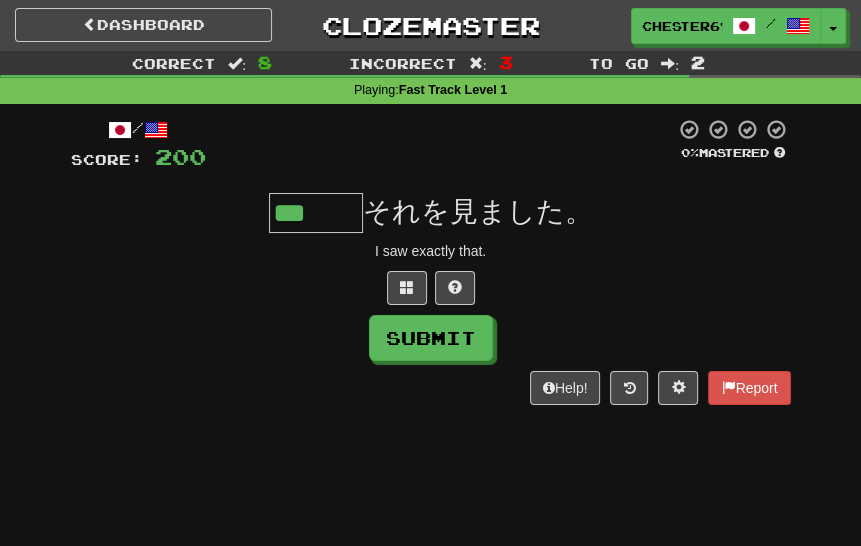 type on "***" 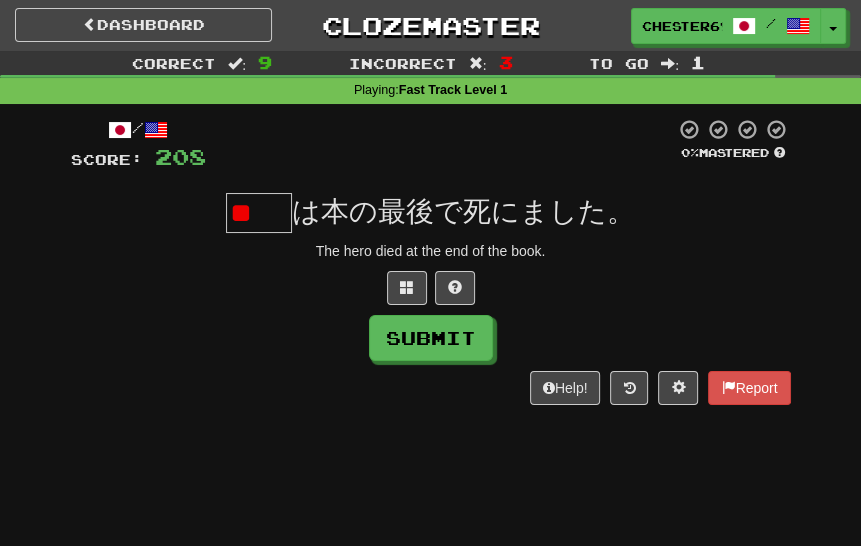 scroll, scrollTop: 0, scrollLeft: 0, axis: both 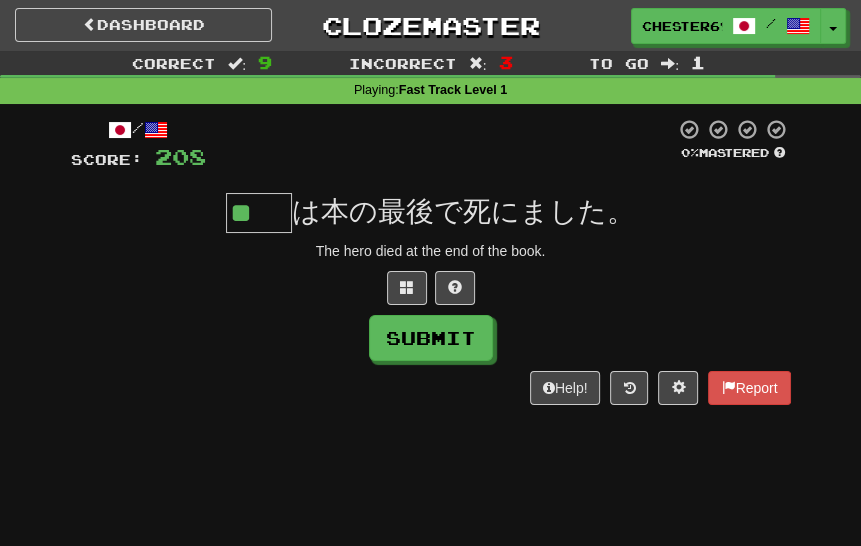 type on "**" 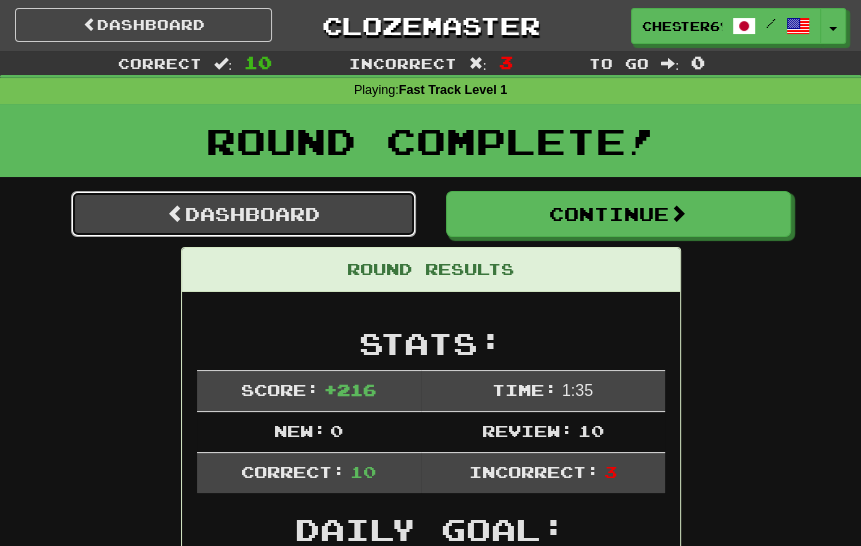 click on "Dashboard" at bounding box center [243, 214] 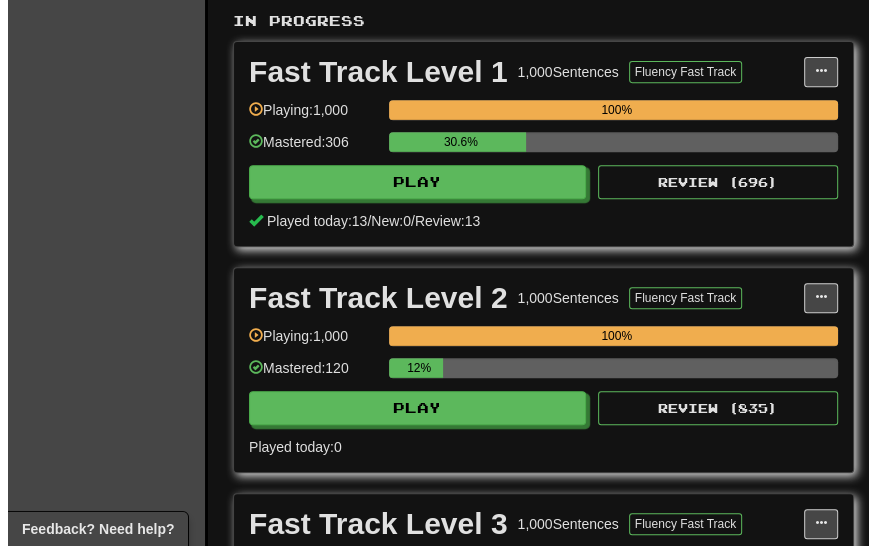 scroll, scrollTop: 500, scrollLeft: 0, axis: vertical 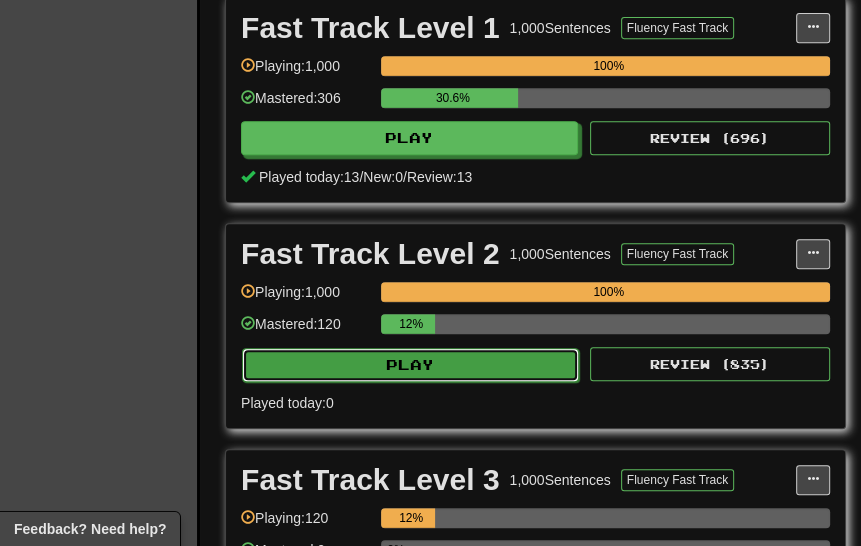 click on "Play" at bounding box center (410, 365) 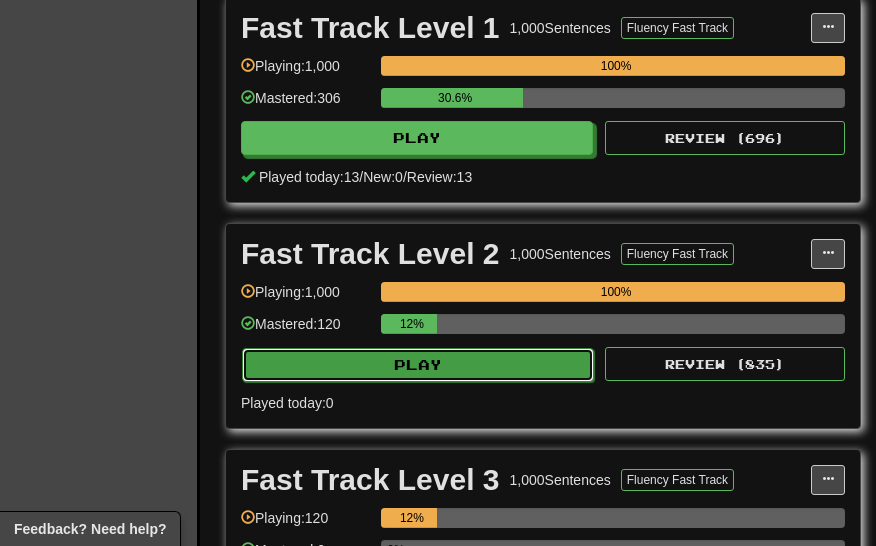 select on "**" 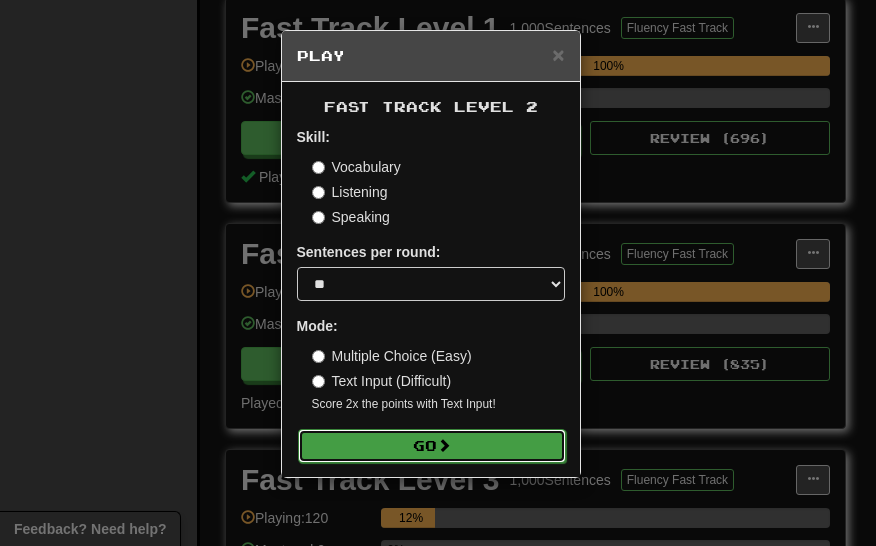 click on "Go" at bounding box center [432, 446] 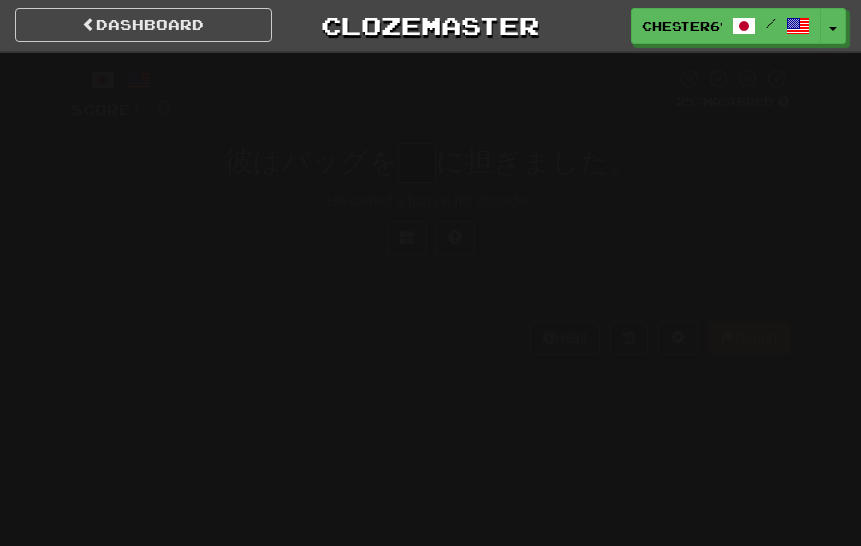 scroll, scrollTop: 0, scrollLeft: 0, axis: both 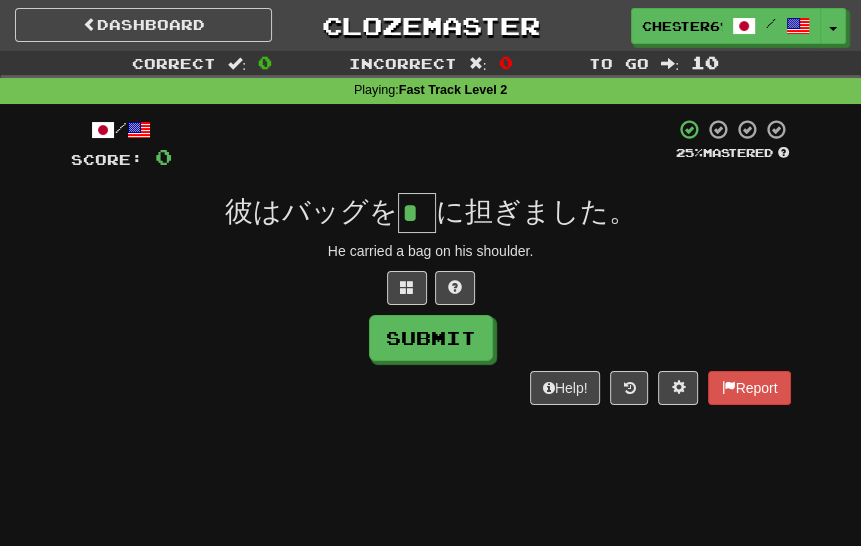 type on "*" 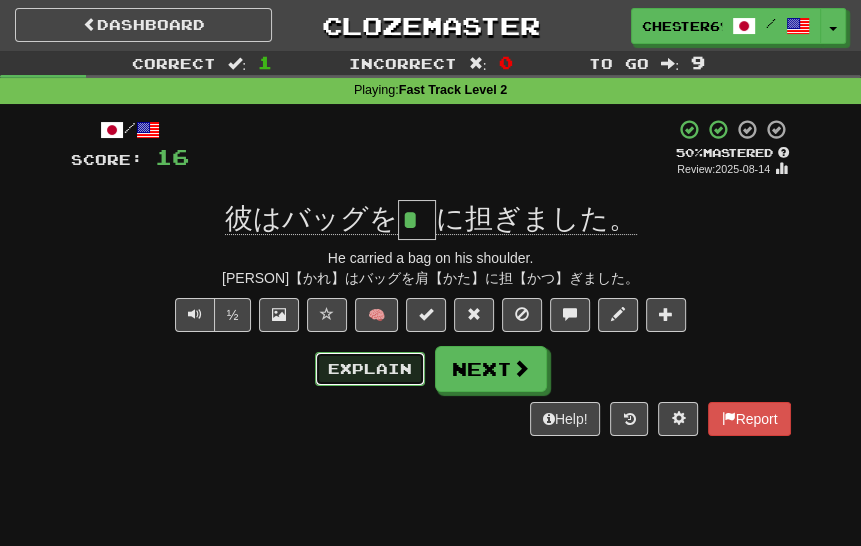 click on "Explain" at bounding box center (370, 369) 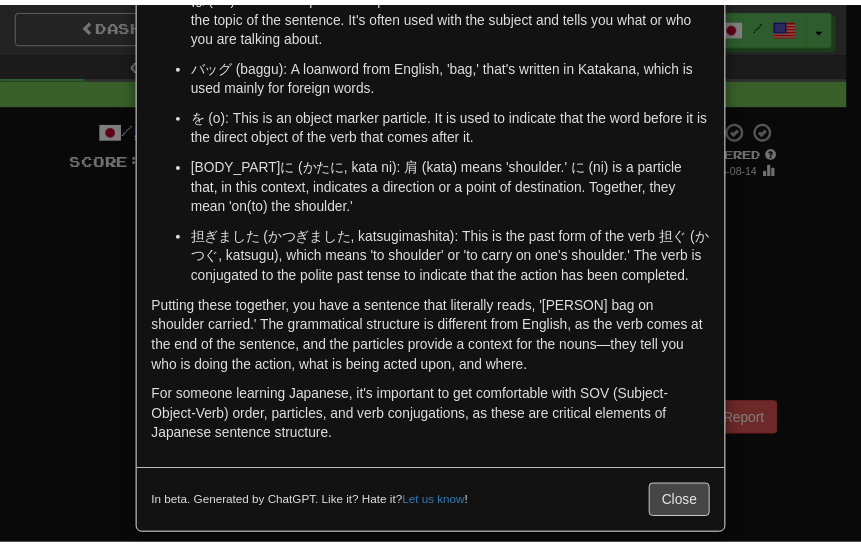 scroll, scrollTop: 261, scrollLeft: 0, axis: vertical 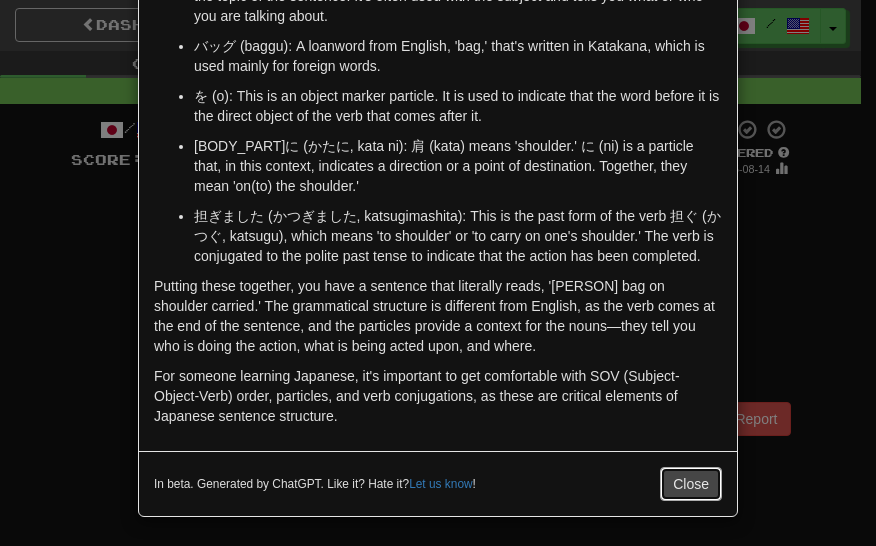 click on "Close" at bounding box center (691, 484) 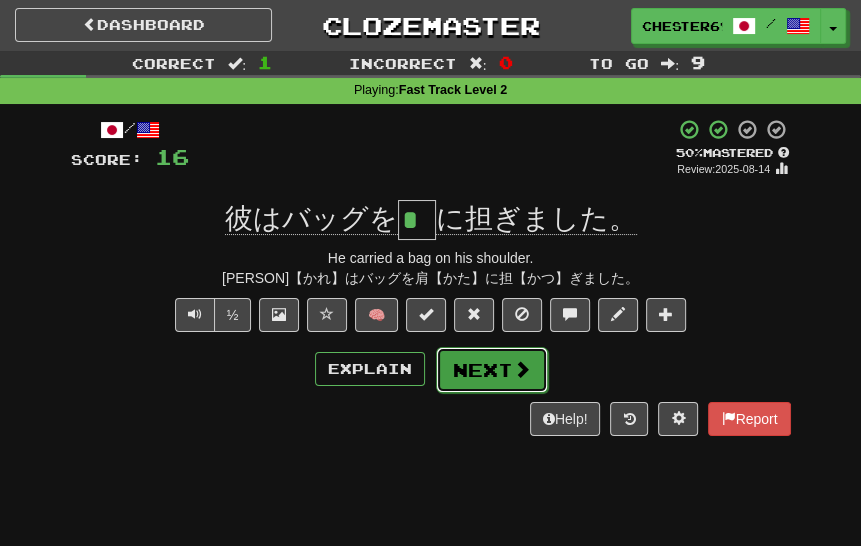 click on "Next" at bounding box center [492, 370] 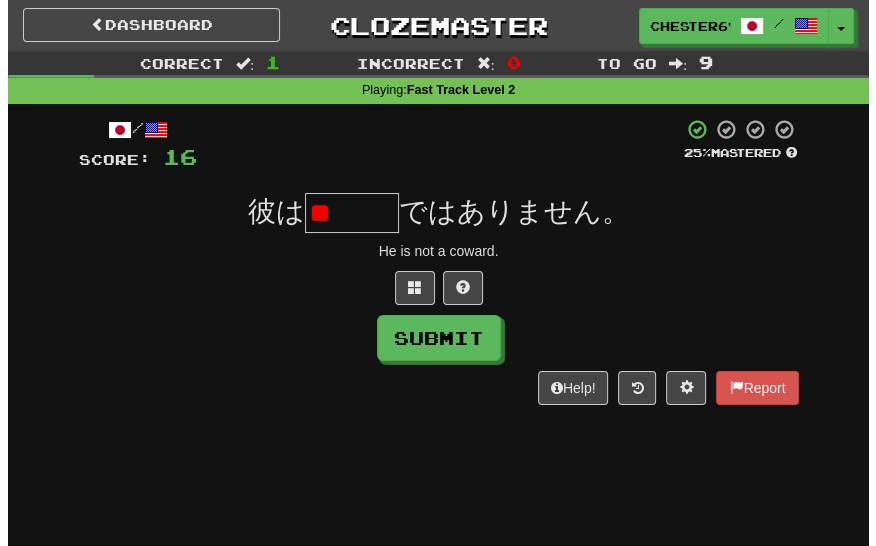 scroll, scrollTop: 0, scrollLeft: 0, axis: both 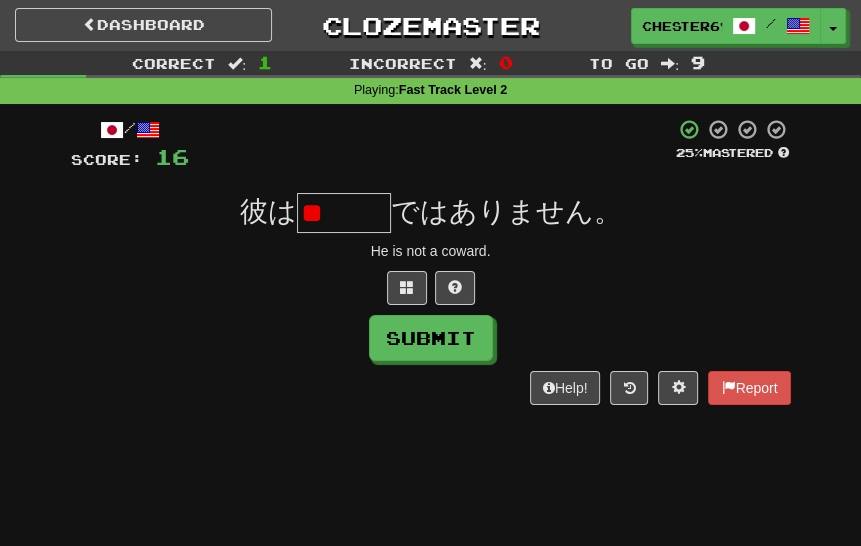type on "*" 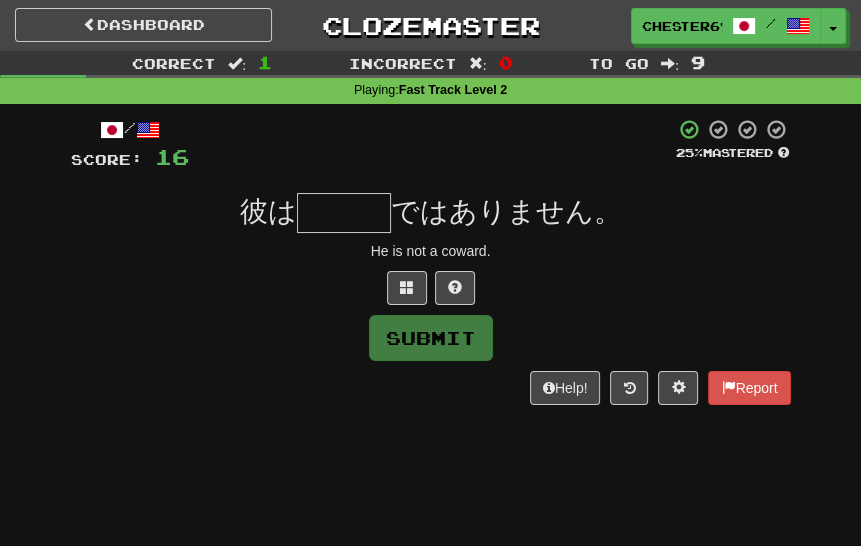 type on "***" 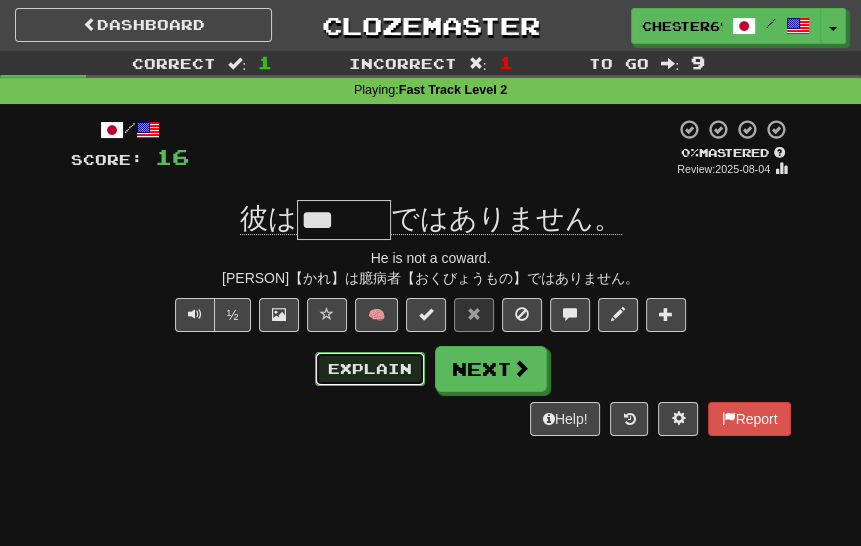 click on "Explain" at bounding box center (370, 369) 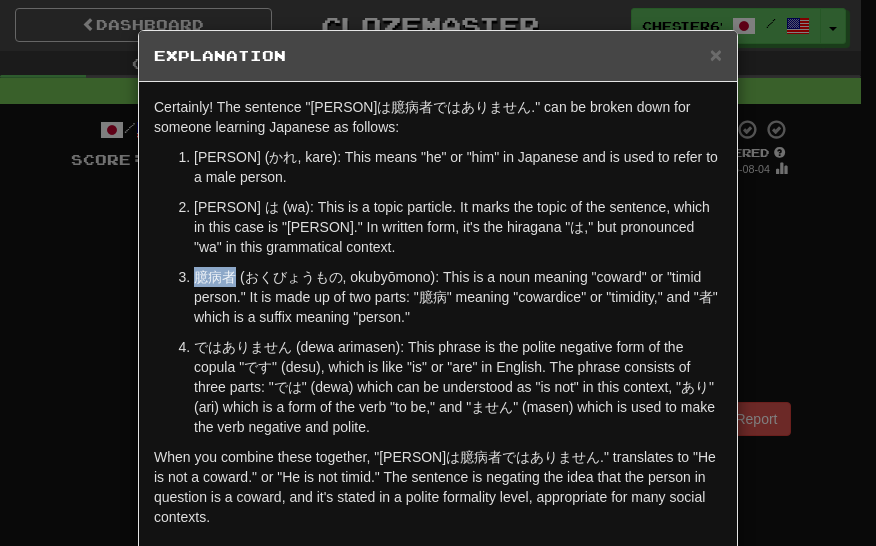 drag, startPoint x: 188, startPoint y: 277, endPoint x: 224, endPoint y: 278, distance: 36.013885 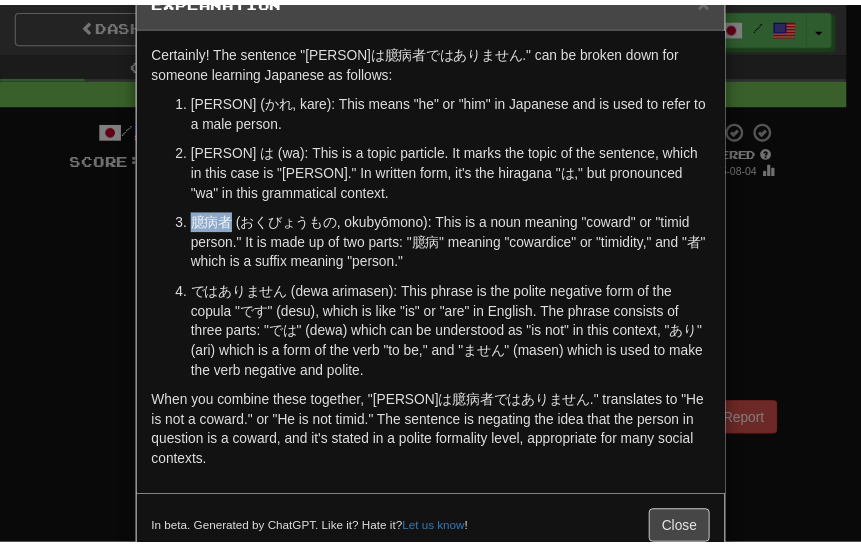 scroll, scrollTop: 81, scrollLeft: 0, axis: vertical 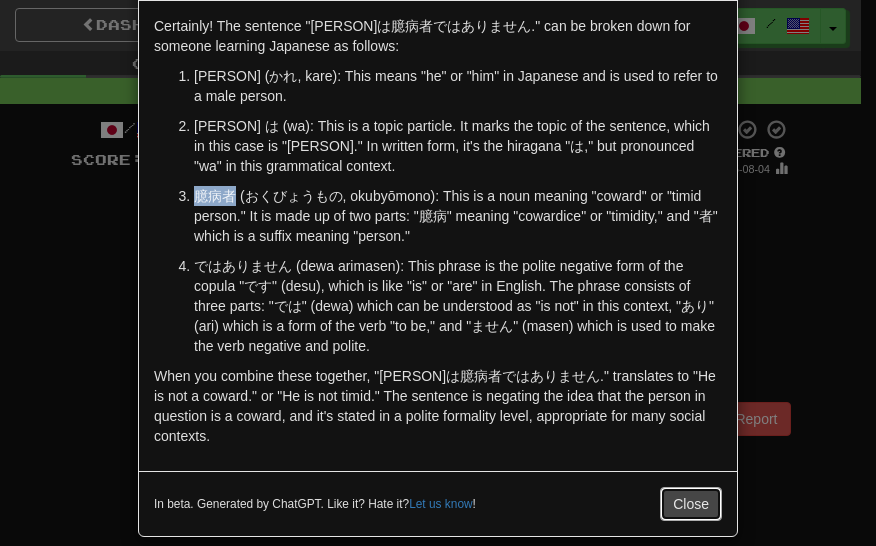 click on "Close" at bounding box center [691, 504] 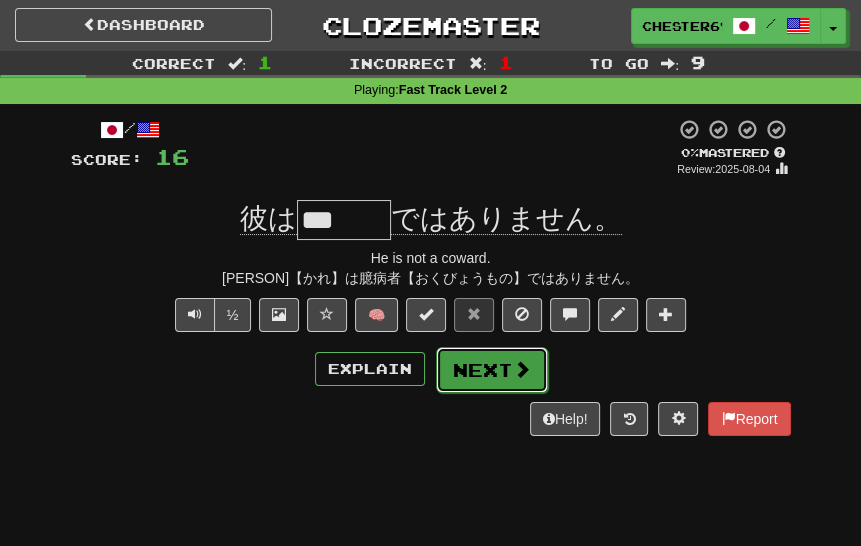click at bounding box center [522, 369] 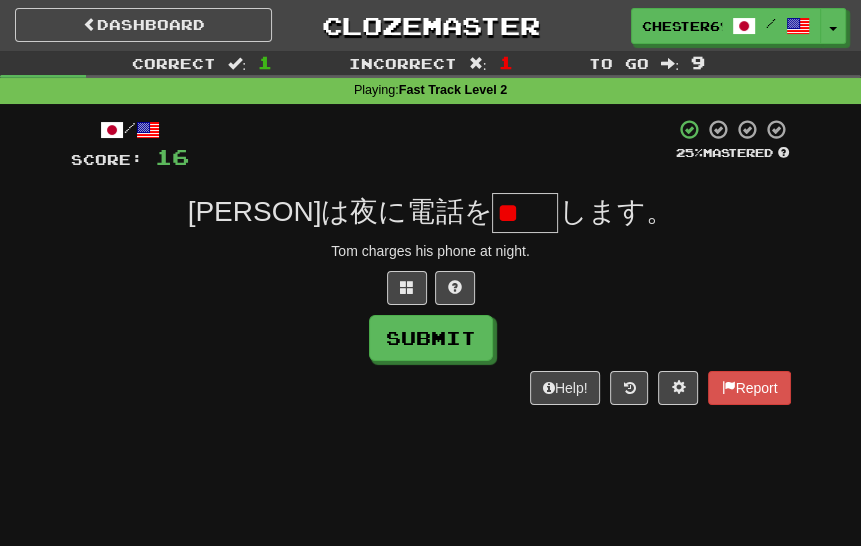 scroll, scrollTop: 0, scrollLeft: 0, axis: both 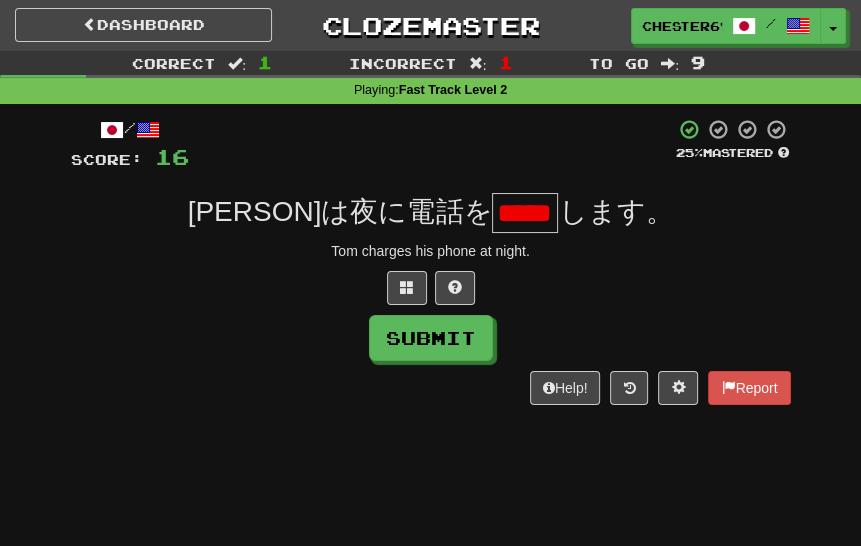 type on "**" 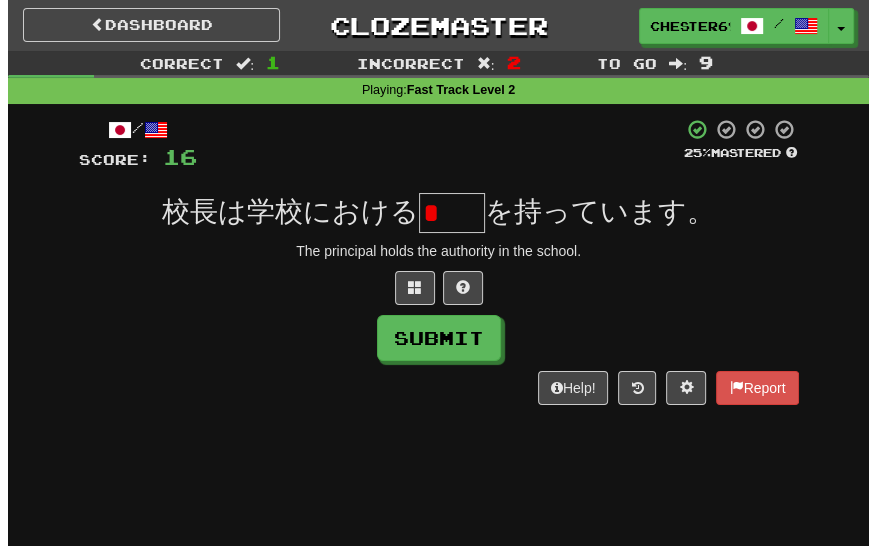 scroll, scrollTop: 0, scrollLeft: 0, axis: both 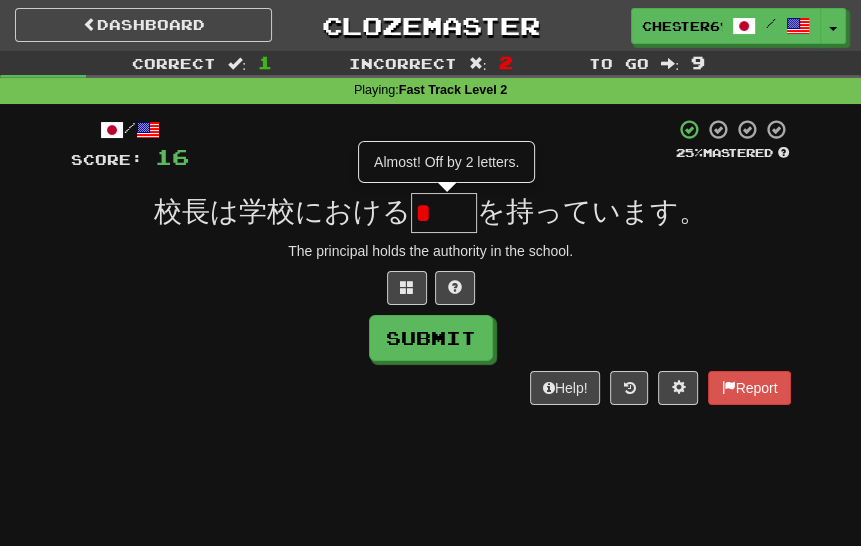 type on "**" 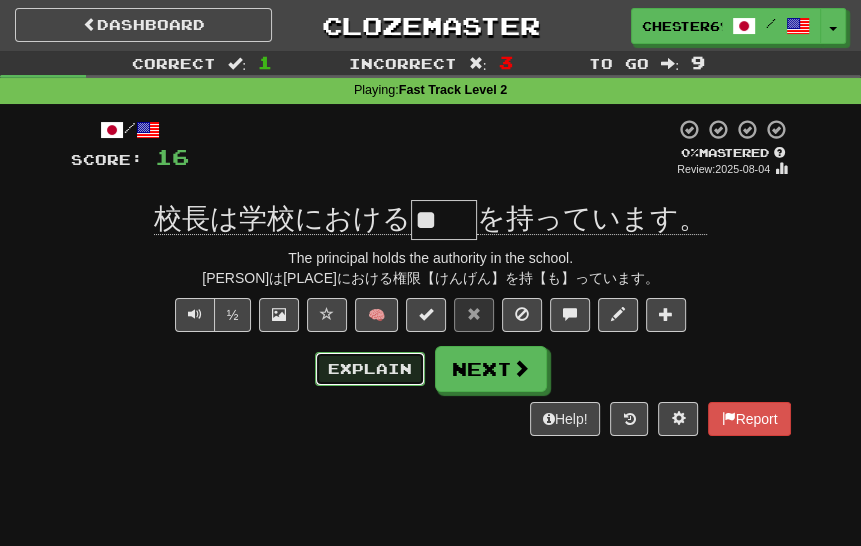 click on "Explain" at bounding box center (370, 369) 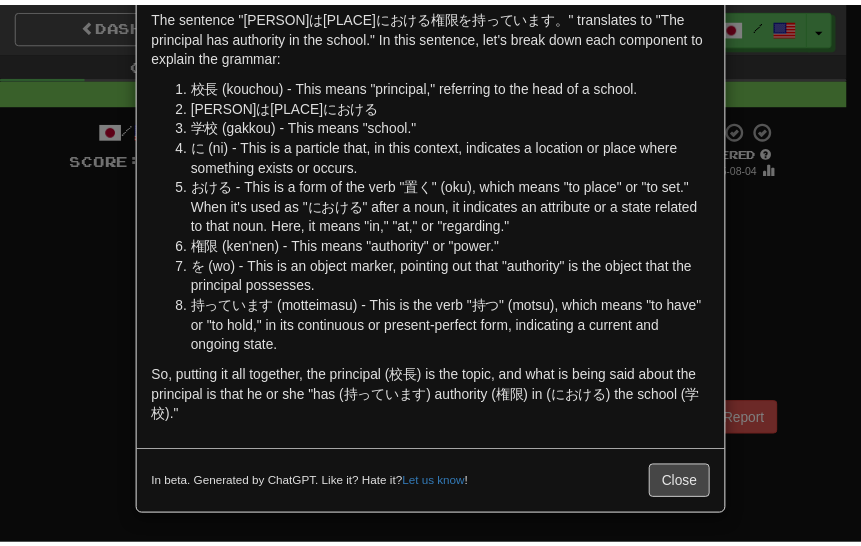 scroll, scrollTop: 111, scrollLeft: 0, axis: vertical 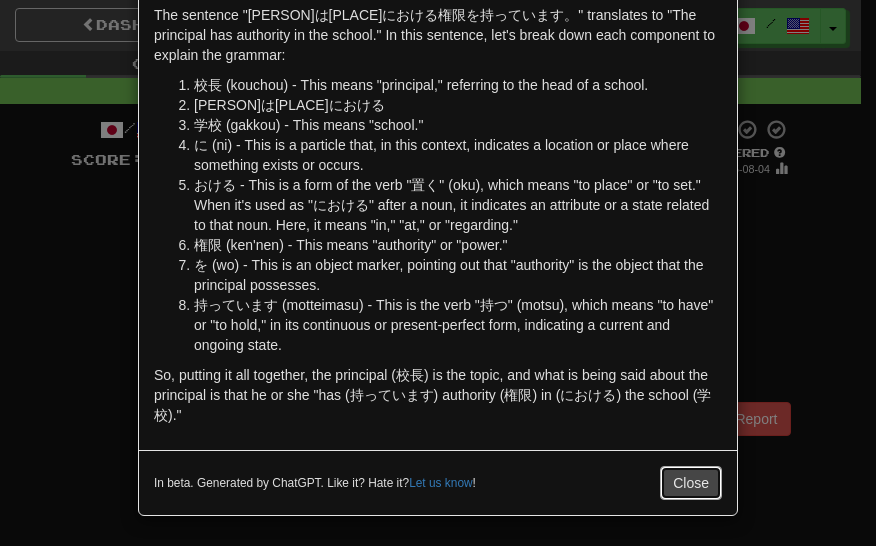 click on "Close" at bounding box center (691, 483) 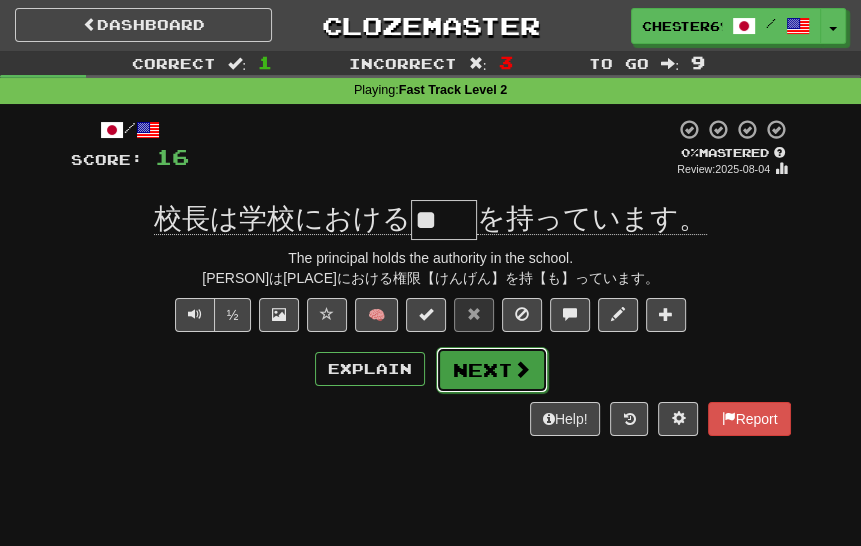 click at bounding box center (522, 369) 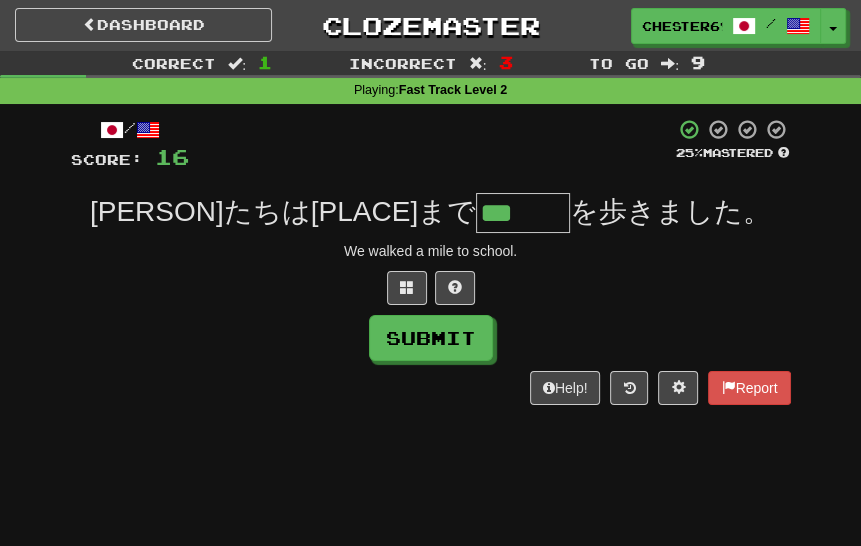type on "***" 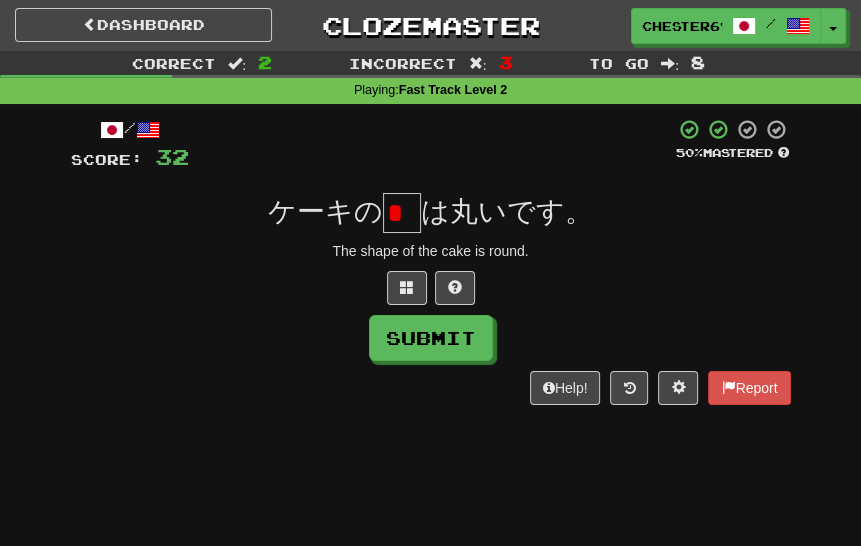 scroll, scrollTop: 0, scrollLeft: 0, axis: both 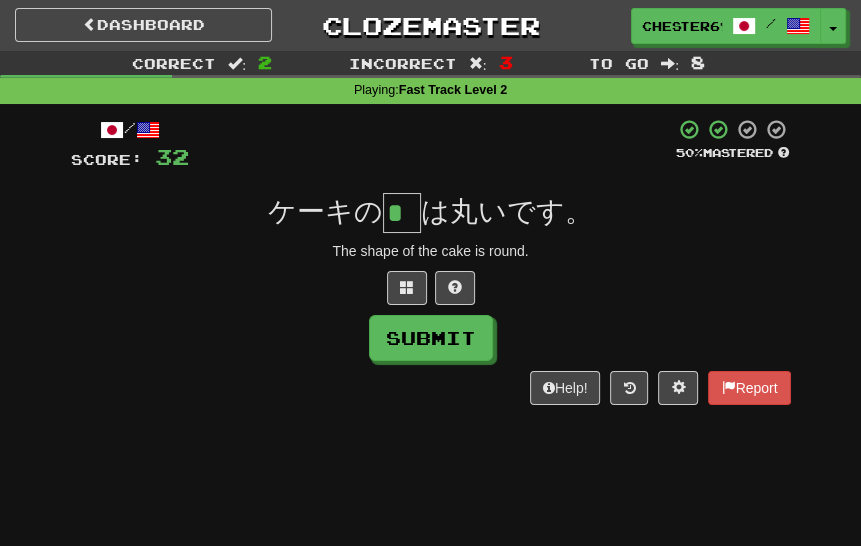 type on "*" 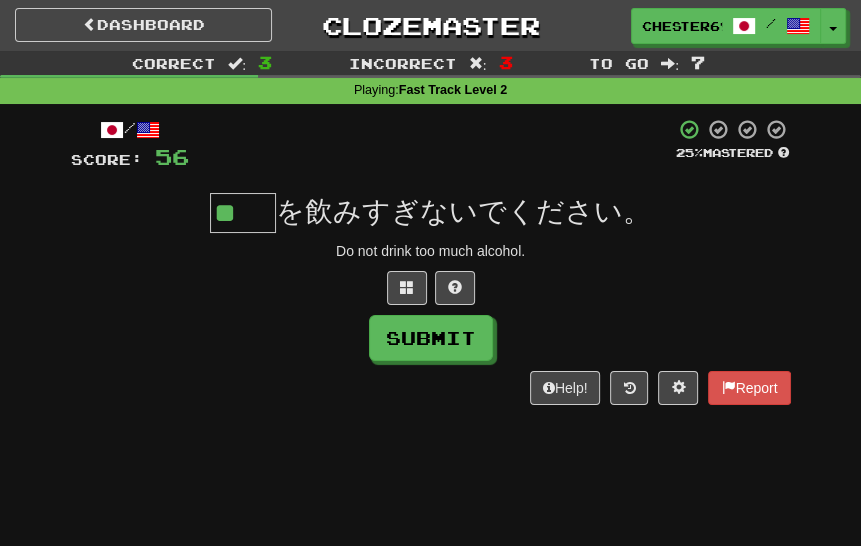 scroll, scrollTop: 0, scrollLeft: 0, axis: both 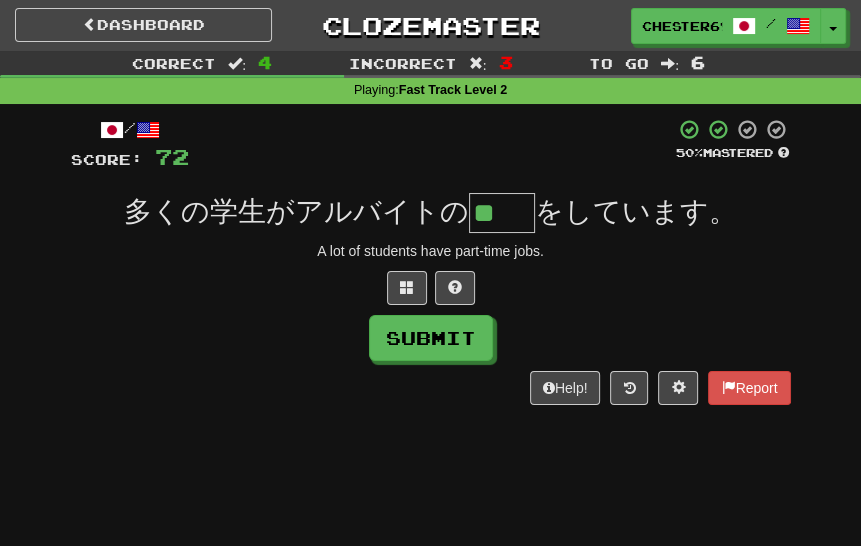 type on "**" 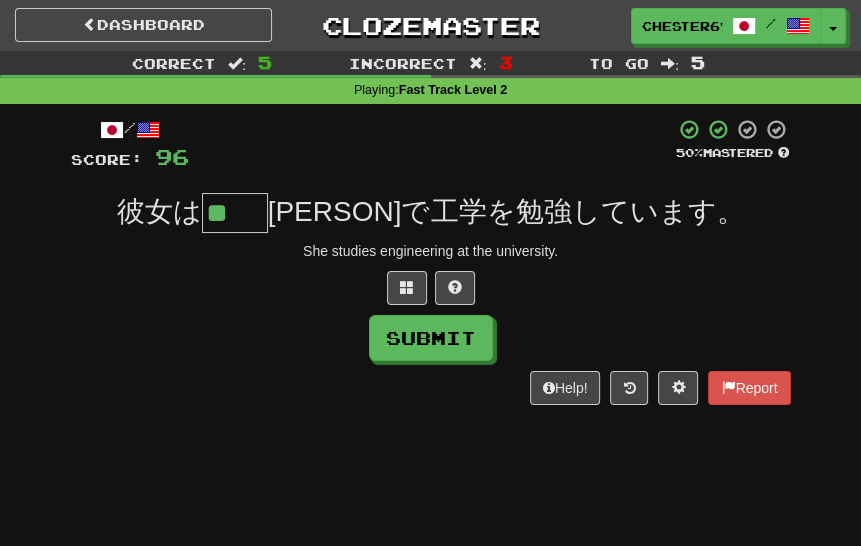 scroll, scrollTop: 0, scrollLeft: 0, axis: both 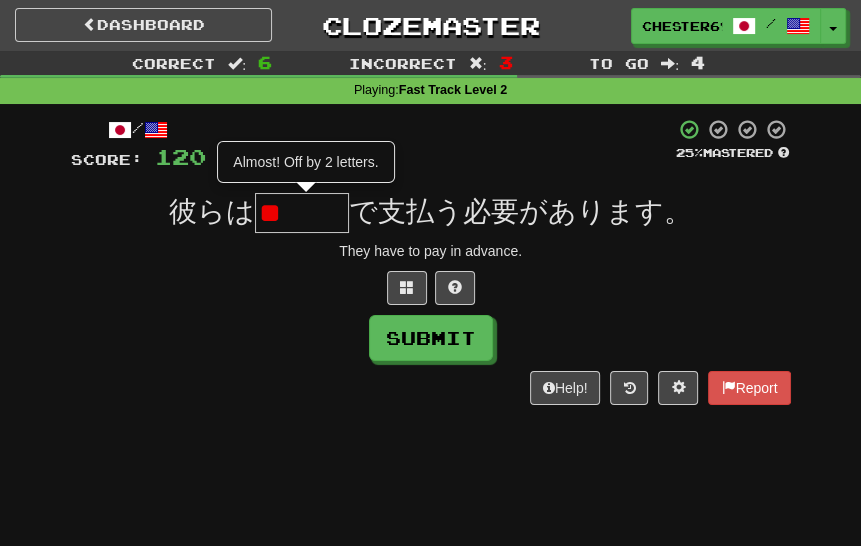type on "***" 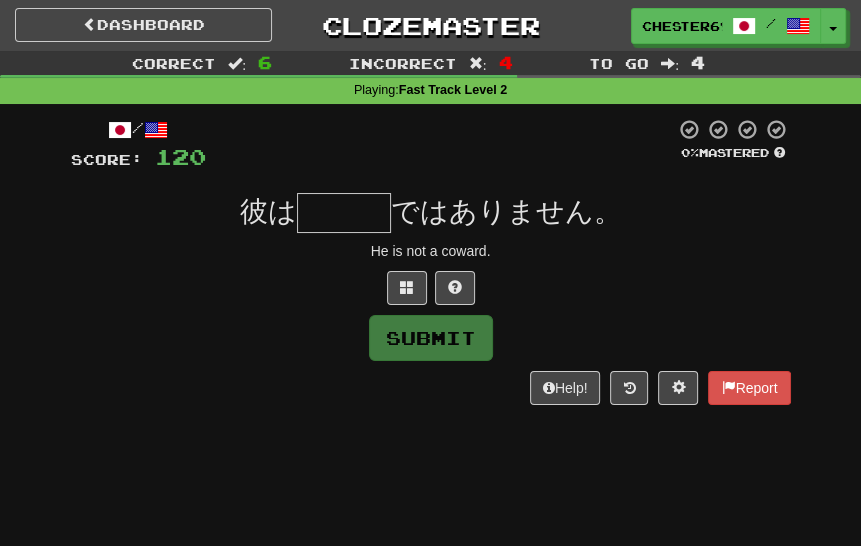 type on "***" 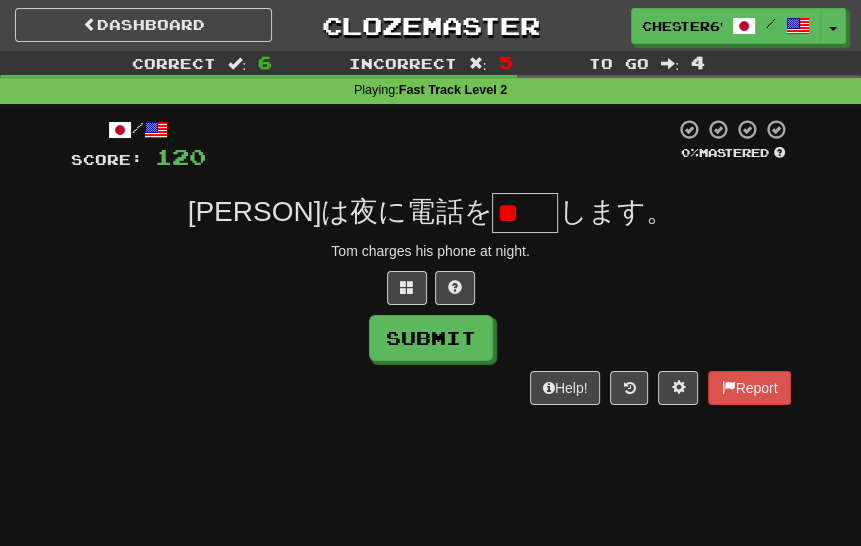 scroll, scrollTop: 0, scrollLeft: 0, axis: both 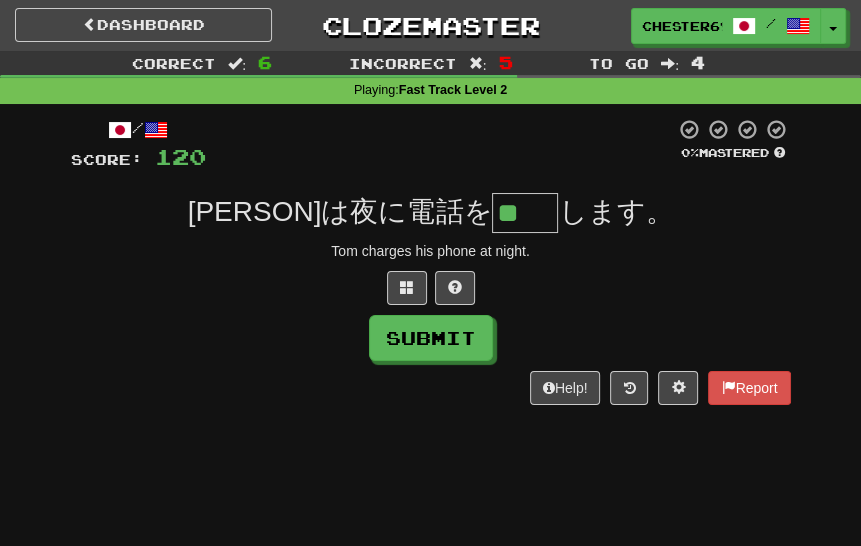 type on "**" 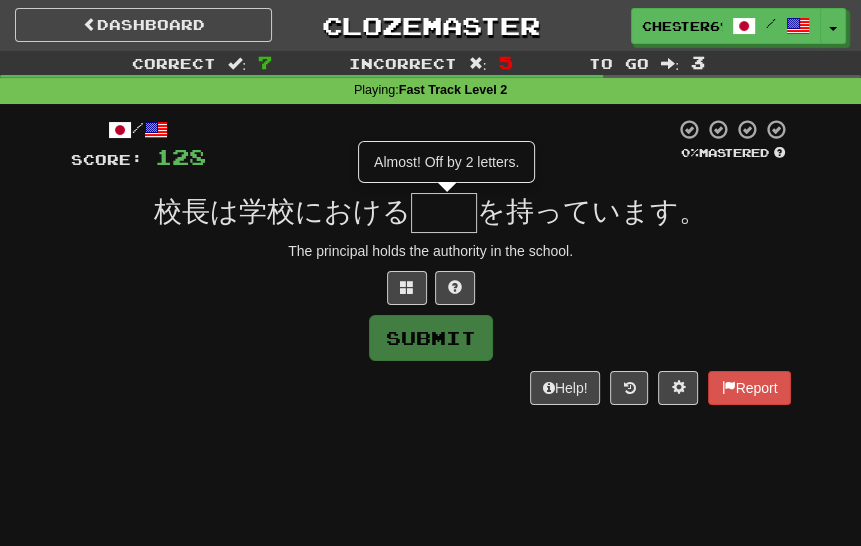 type on "**" 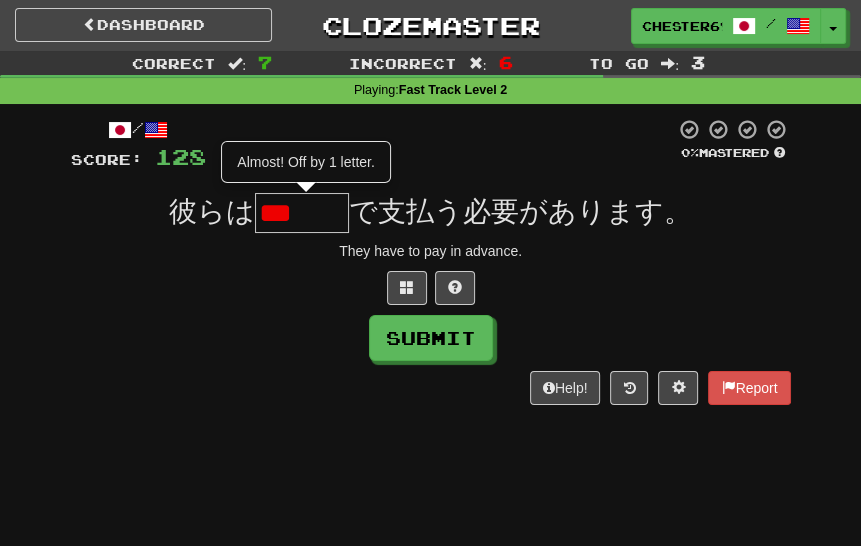 scroll, scrollTop: 0, scrollLeft: 0, axis: both 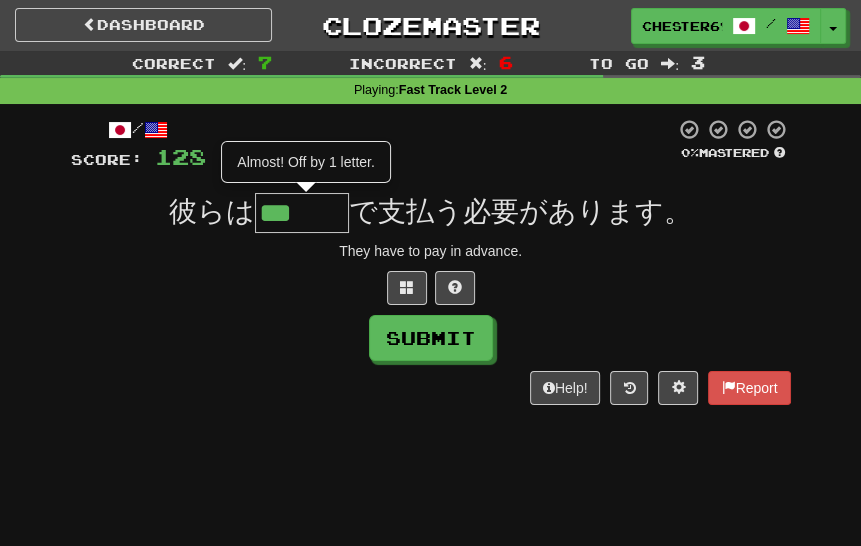 type on "***" 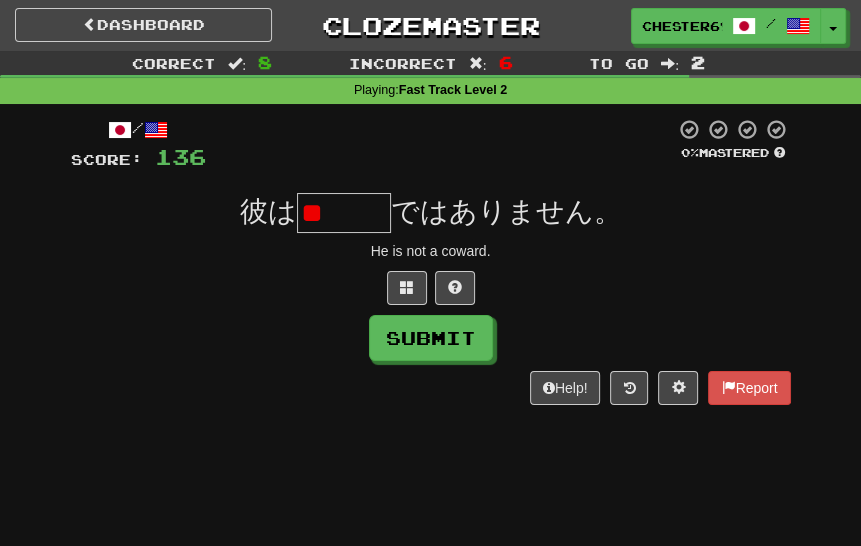 type on "***" 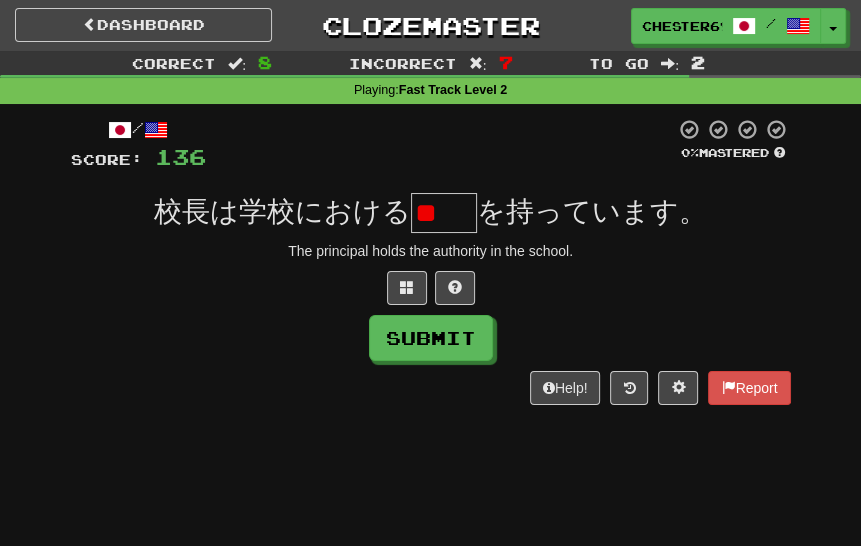 scroll, scrollTop: 0, scrollLeft: 0, axis: both 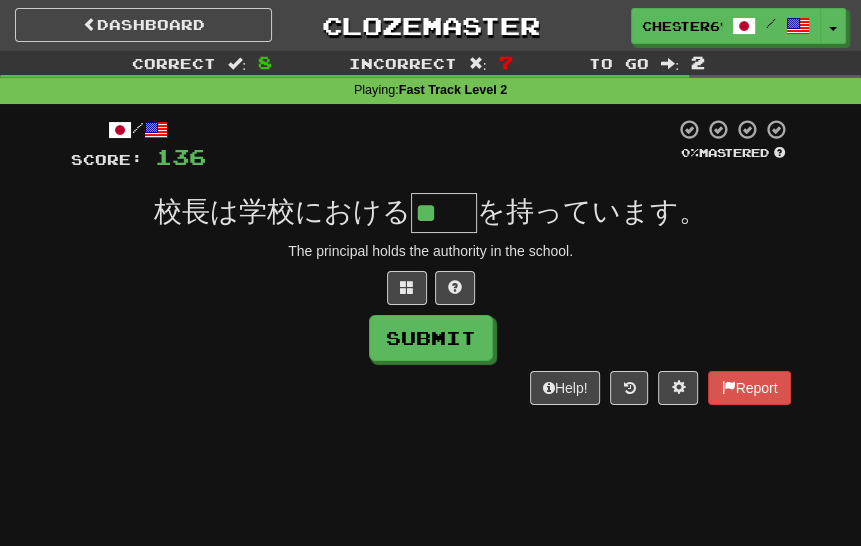 type on "**" 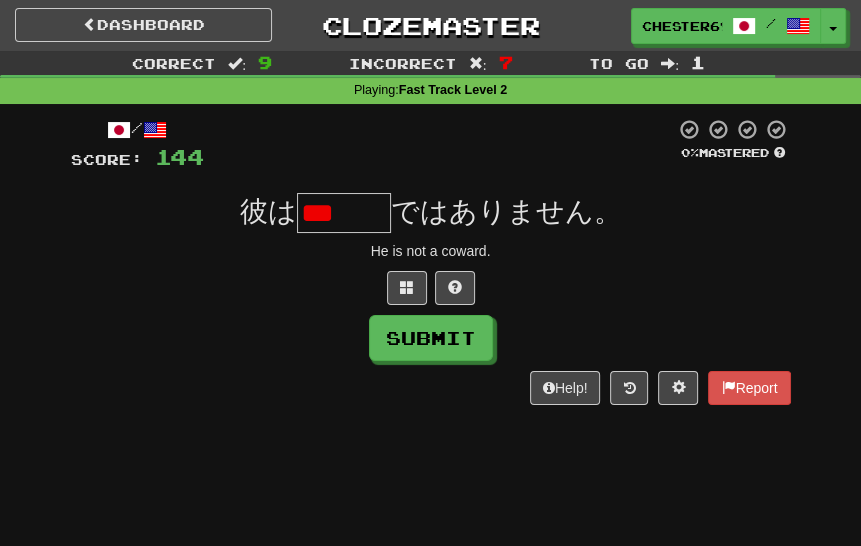 scroll, scrollTop: 0, scrollLeft: 0, axis: both 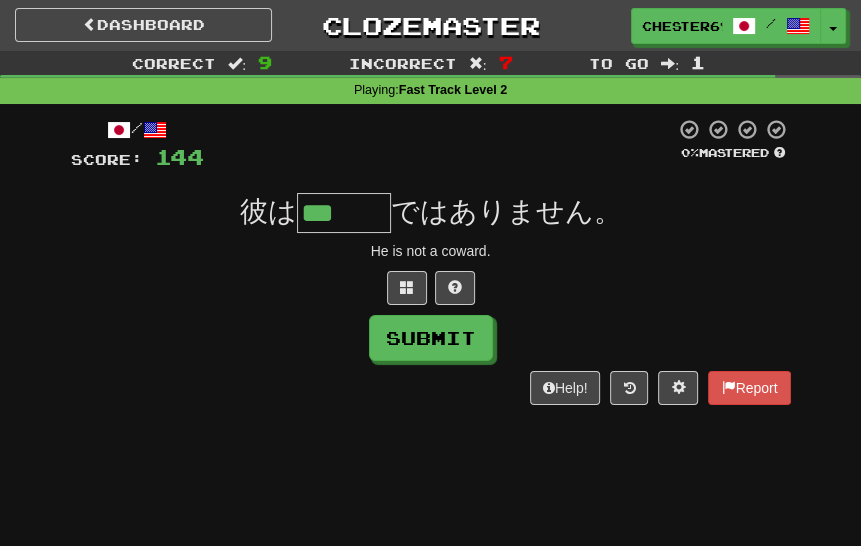 type on "***" 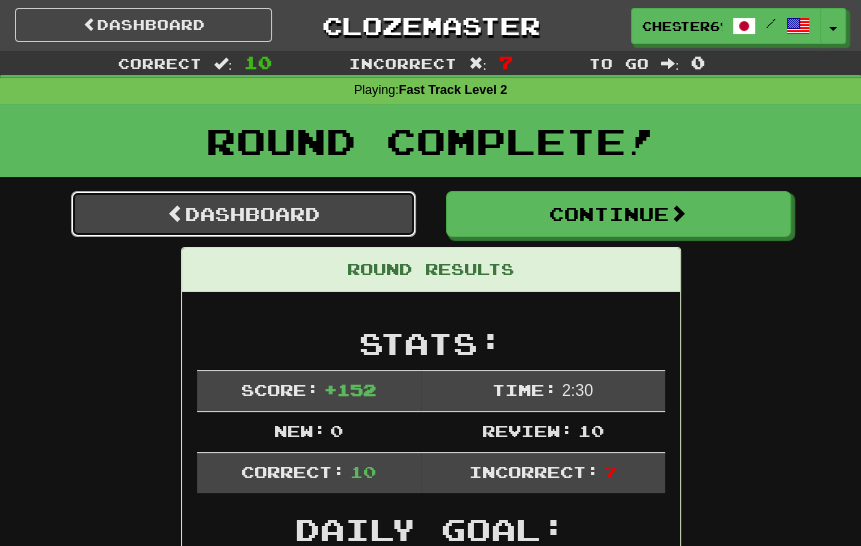 click on "Dashboard" at bounding box center (243, 214) 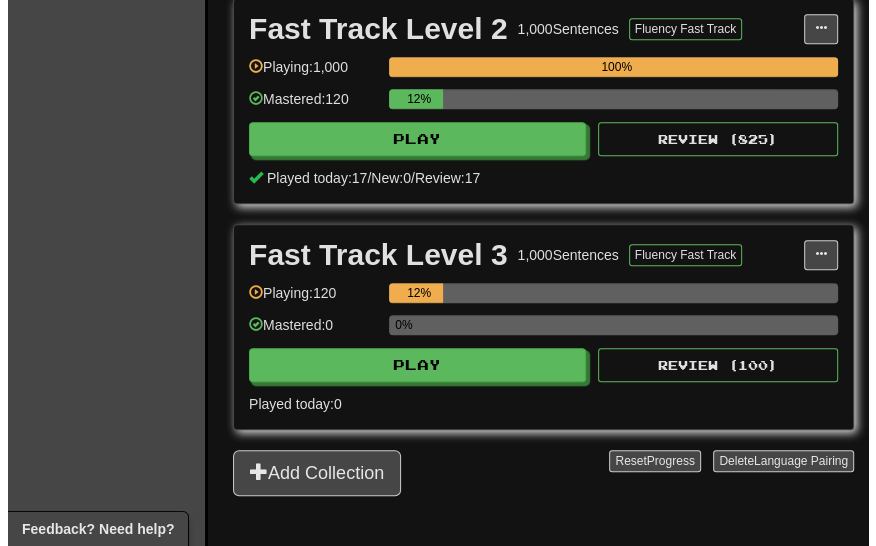 scroll, scrollTop: 800, scrollLeft: 0, axis: vertical 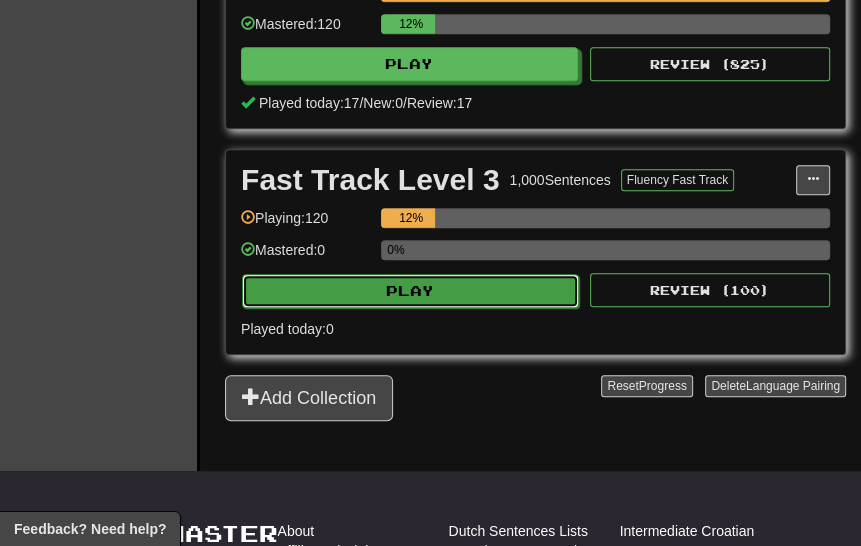 click on "Play" at bounding box center (410, 291) 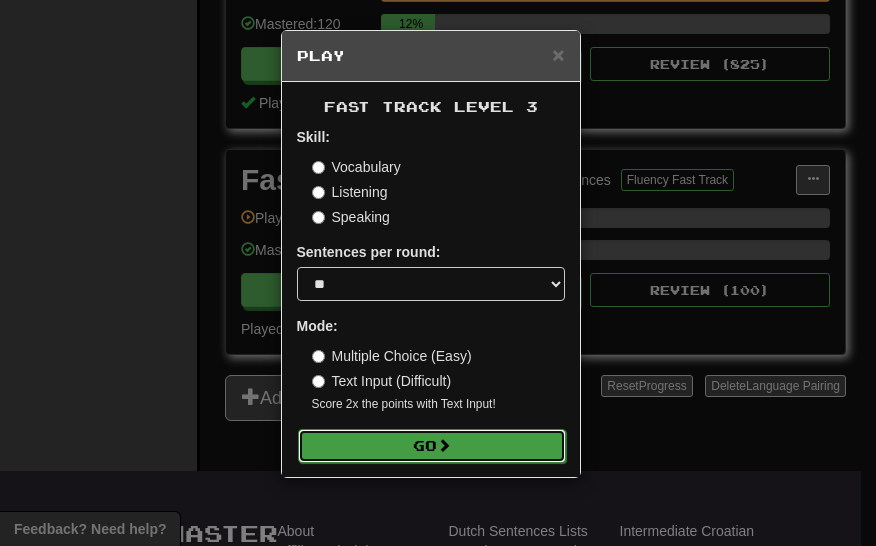 click at bounding box center [444, 445] 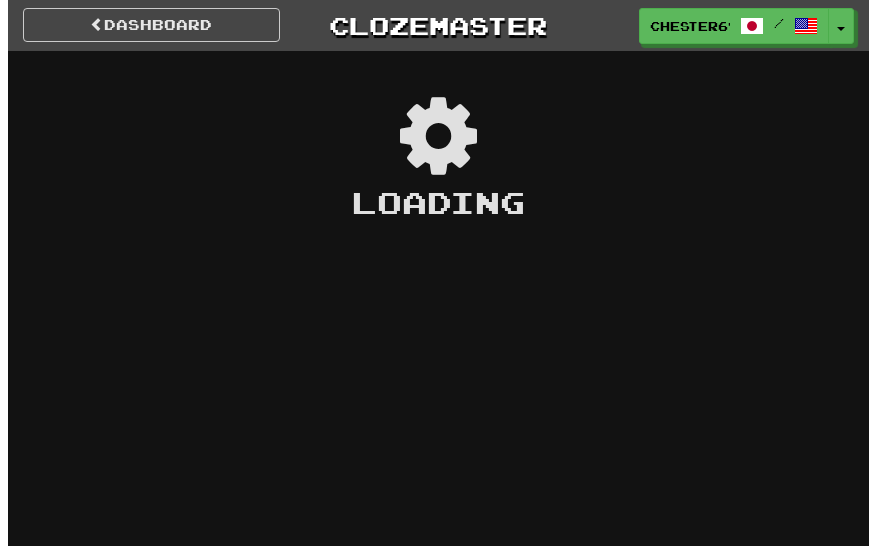 scroll, scrollTop: 0, scrollLeft: 0, axis: both 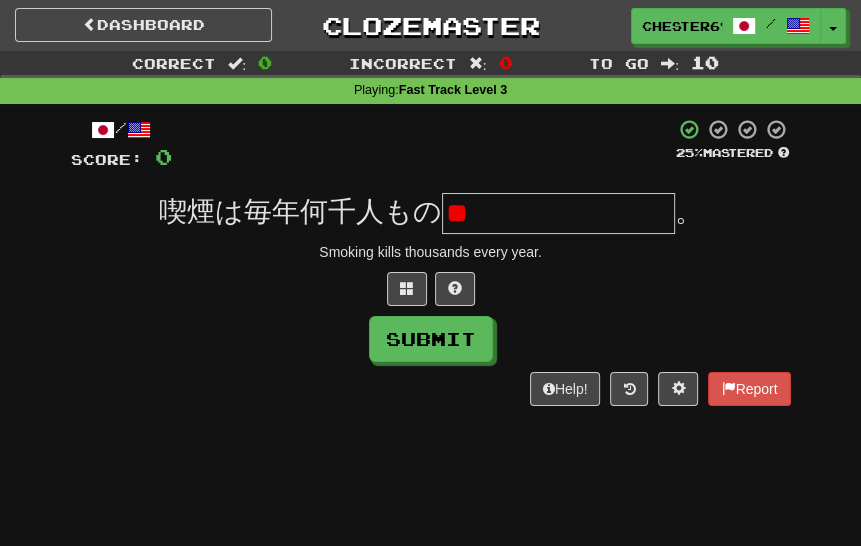 type on "*" 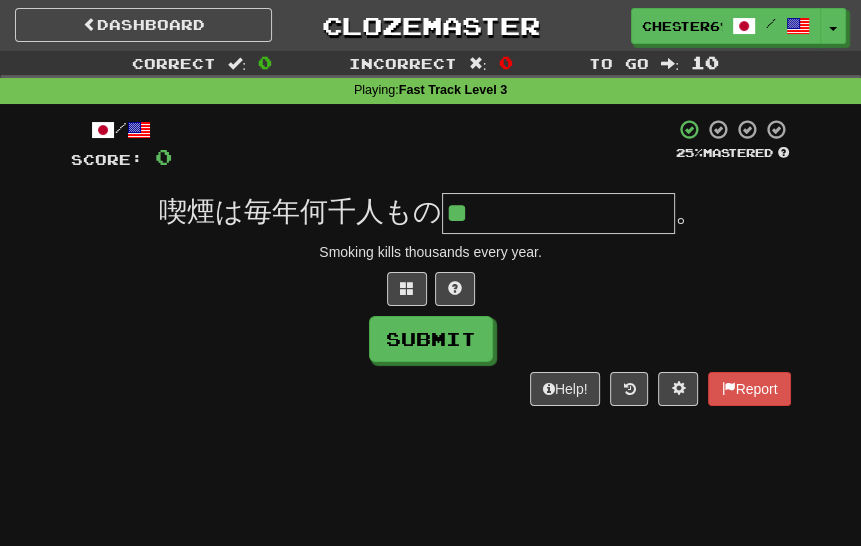 type on "********" 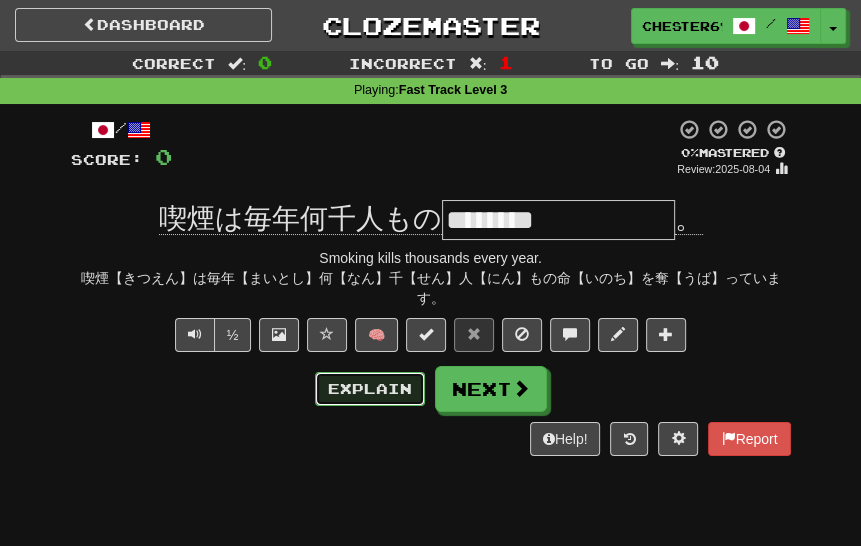 click on "Explain" at bounding box center (370, 389) 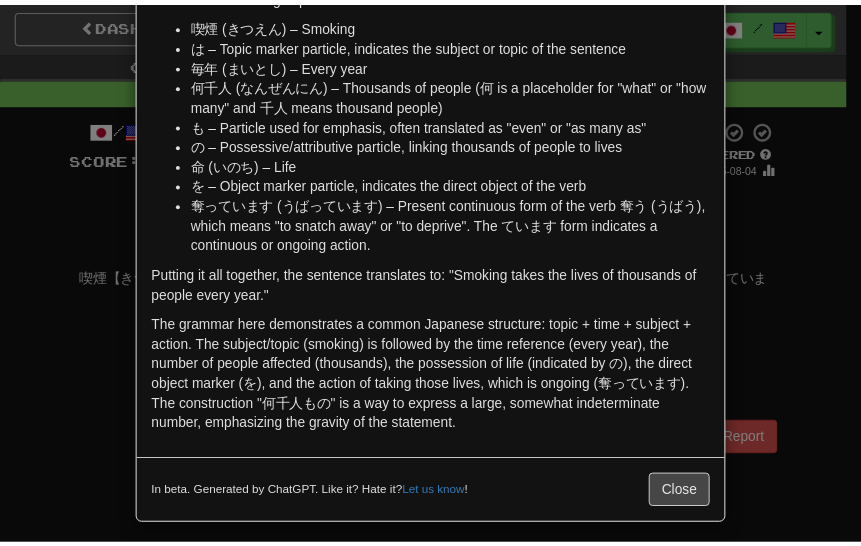 scroll, scrollTop: 141, scrollLeft: 0, axis: vertical 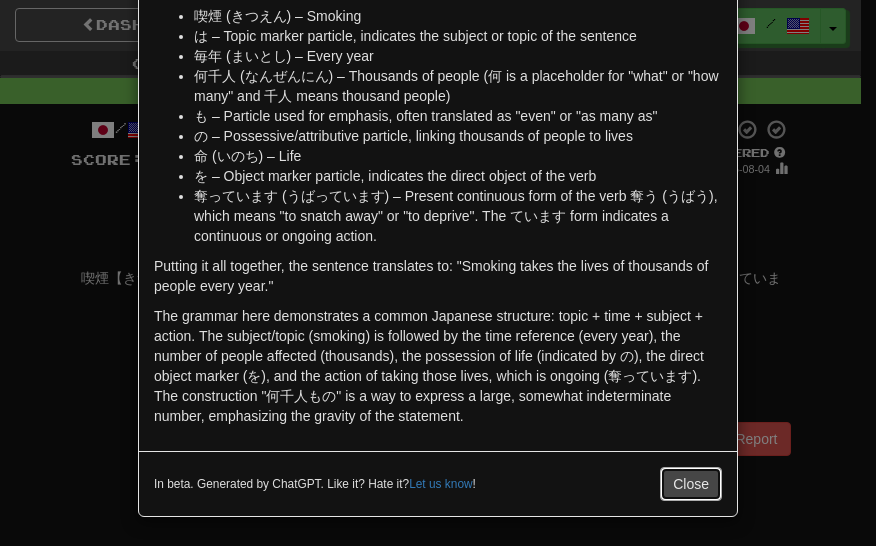 click on "Close" at bounding box center [691, 484] 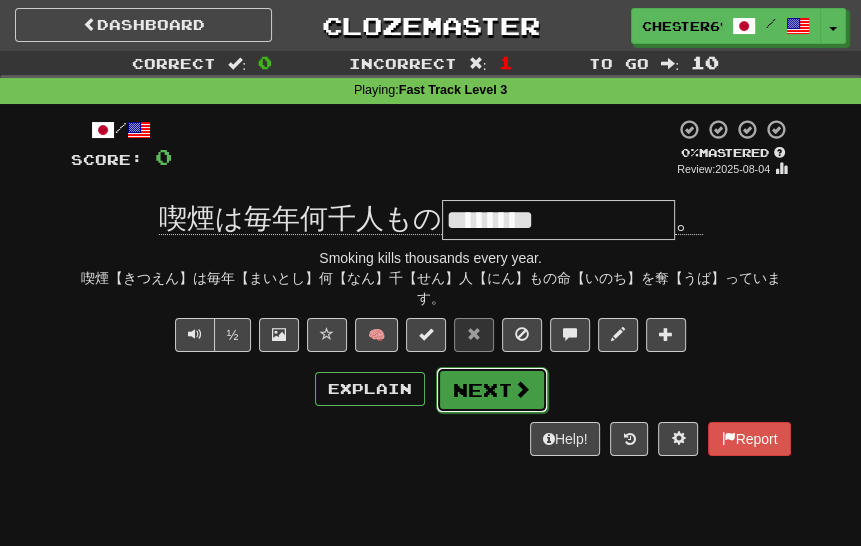 click at bounding box center (522, 389) 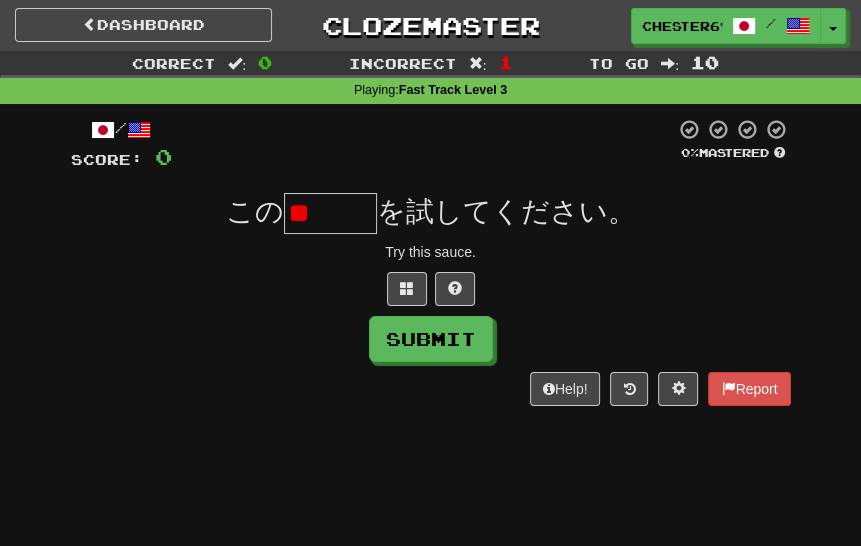 type on "*" 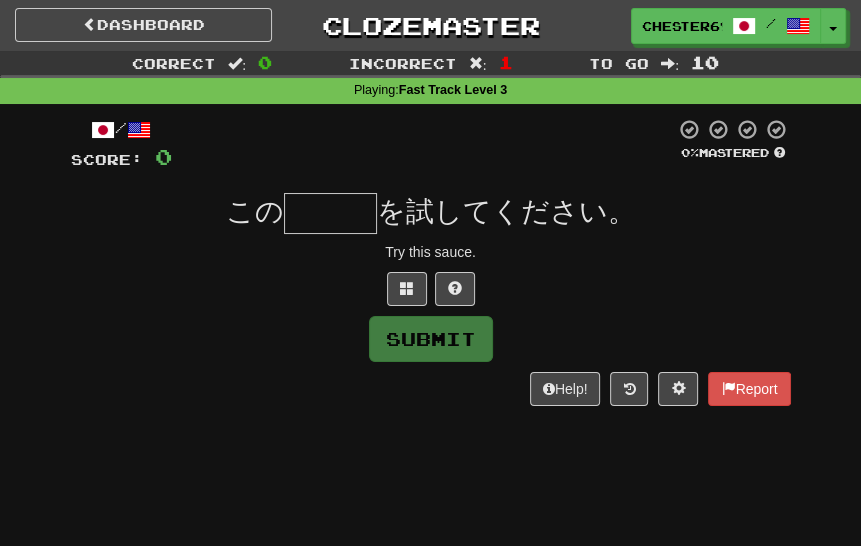 type on "***" 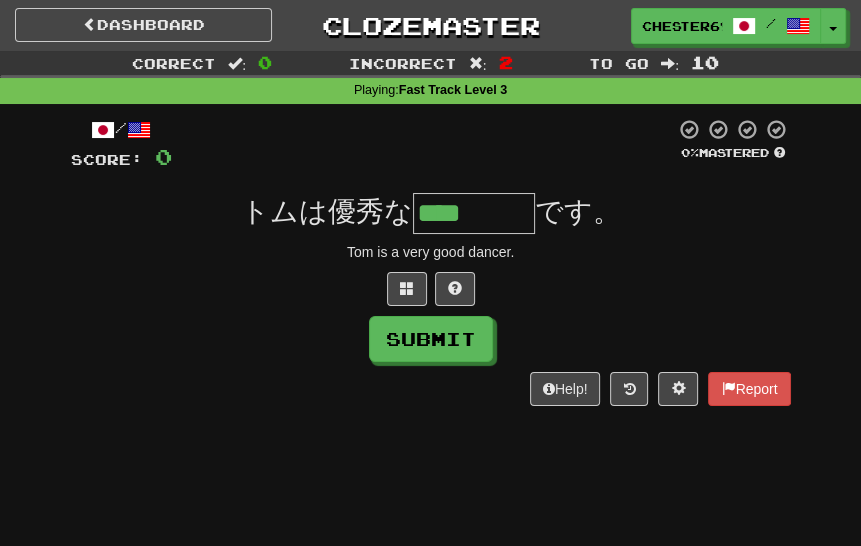 type on "****" 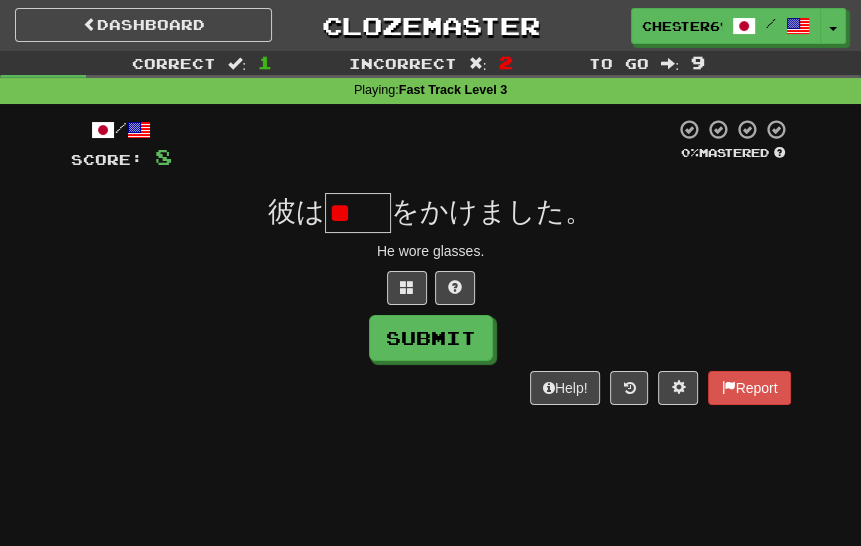 scroll, scrollTop: 0, scrollLeft: 0, axis: both 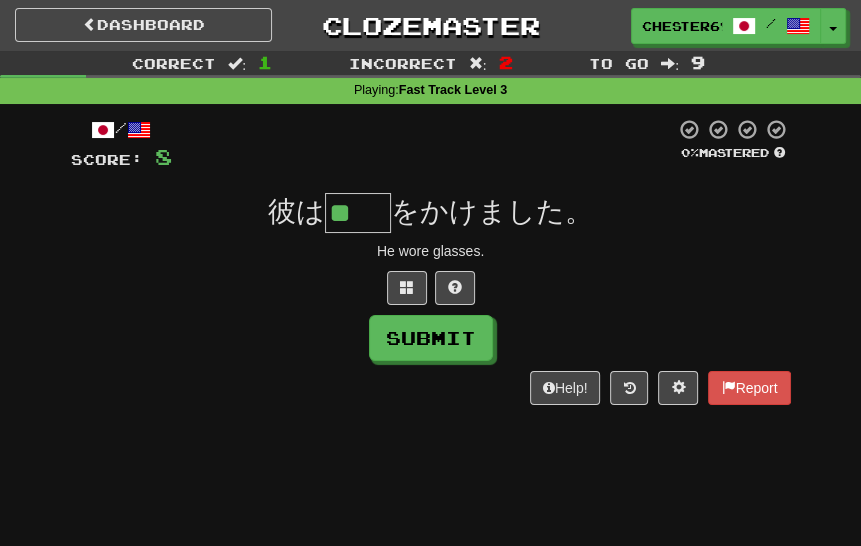 type on "**" 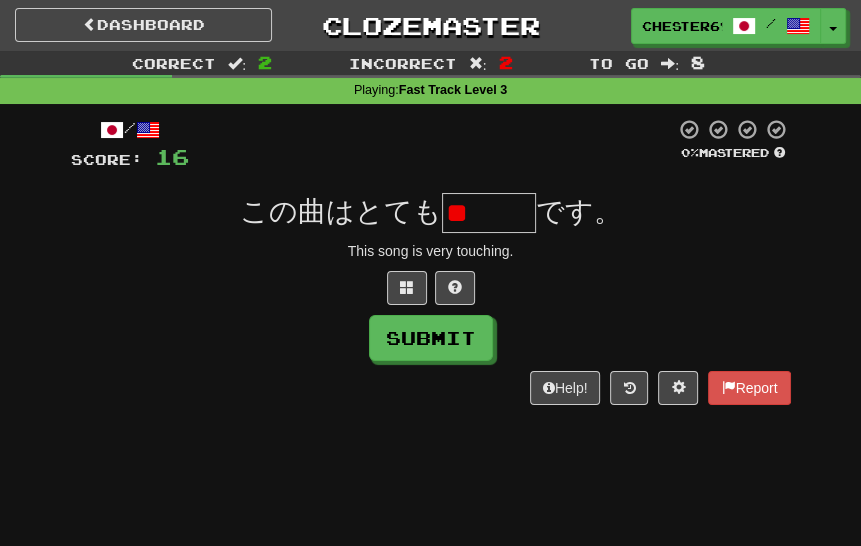 scroll, scrollTop: 0, scrollLeft: 0, axis: both 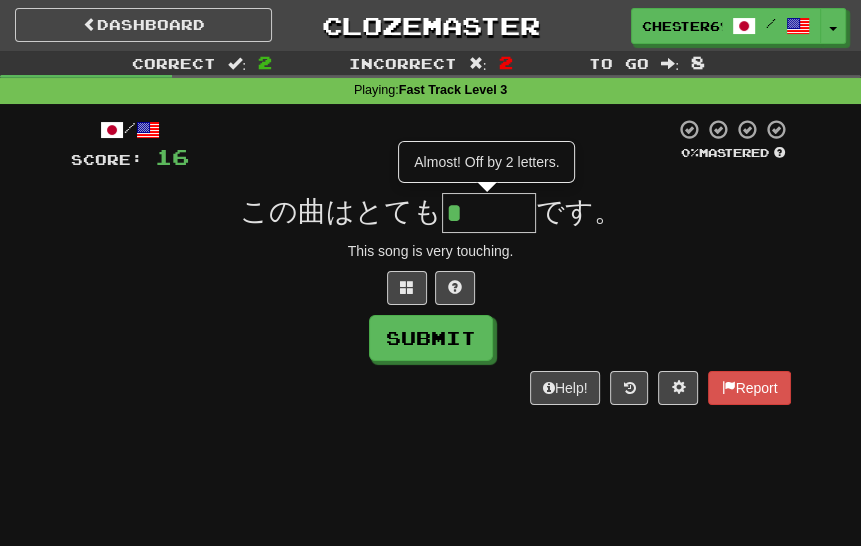 type on "***" 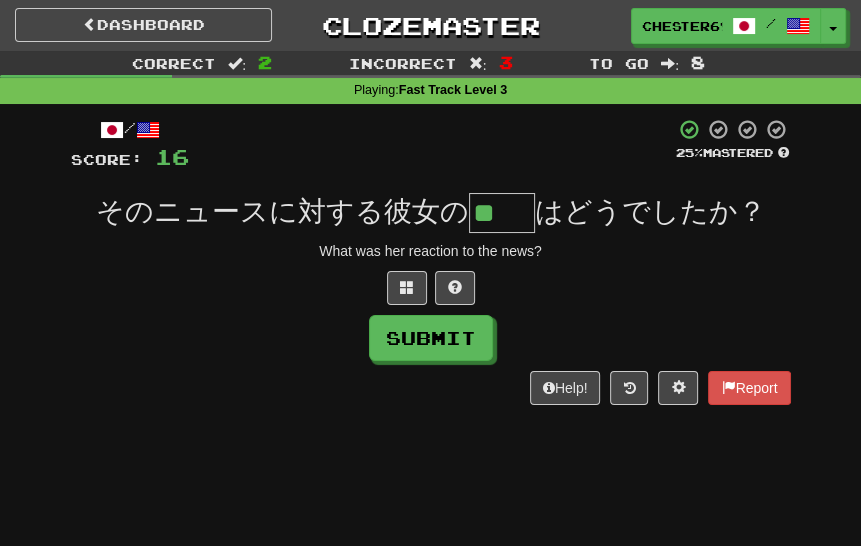 scroll, scrollTop: 0, scrollLeft: 0, axis: both 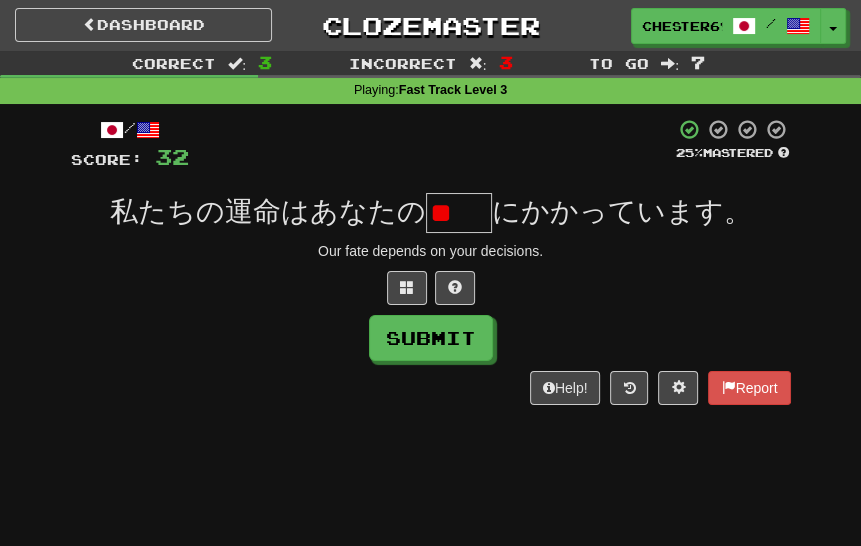 type on "*" 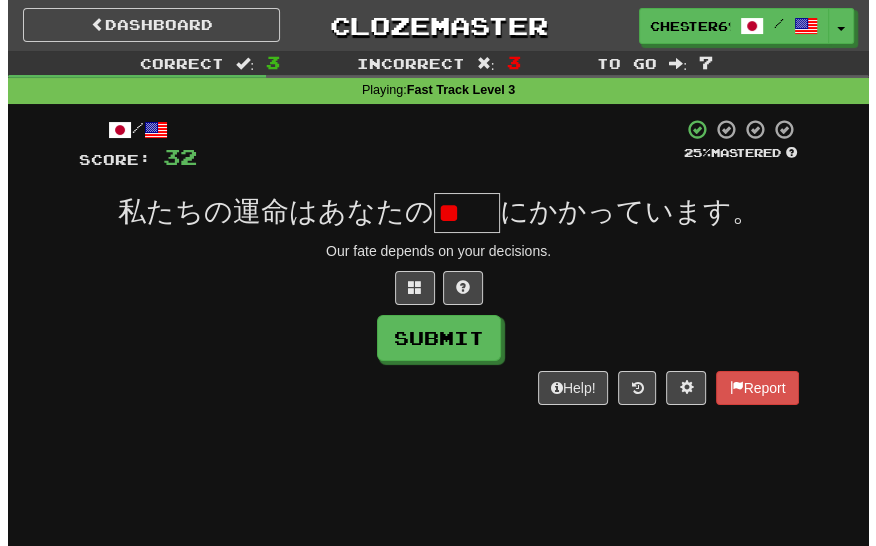 scroll, scrollTop: 0, scrollLeft: 0, axis: both 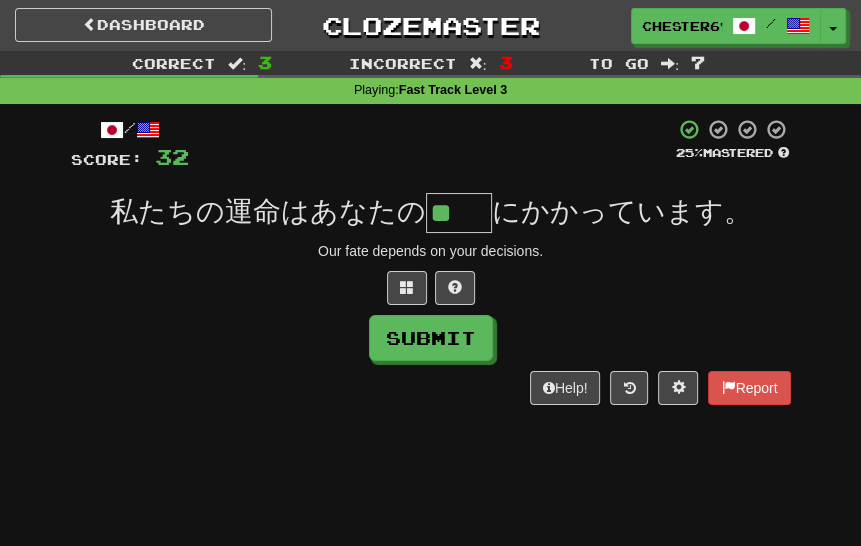 type on "**" 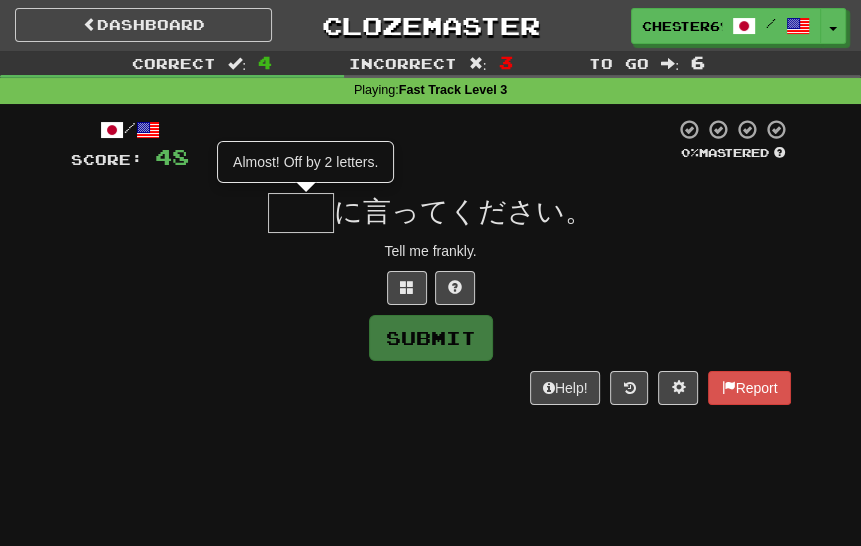 type on "**" 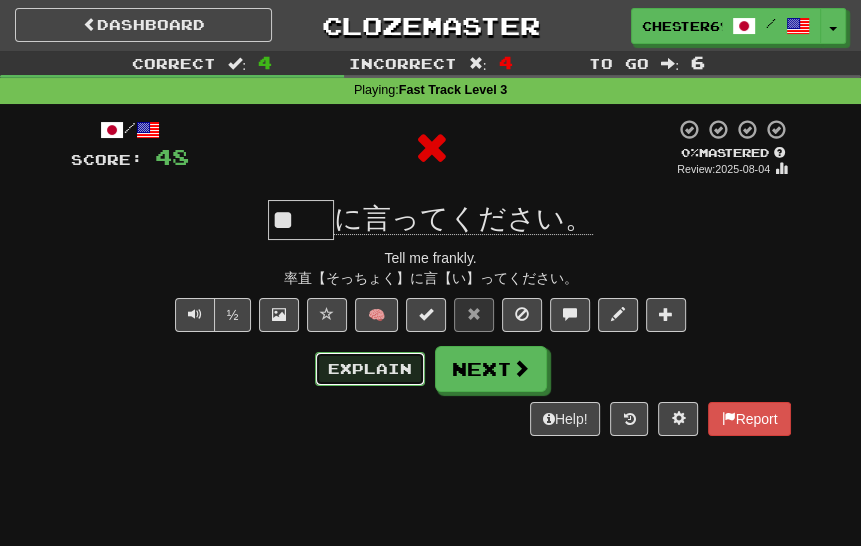 click on "Explain" at bounding box center [370, 369] 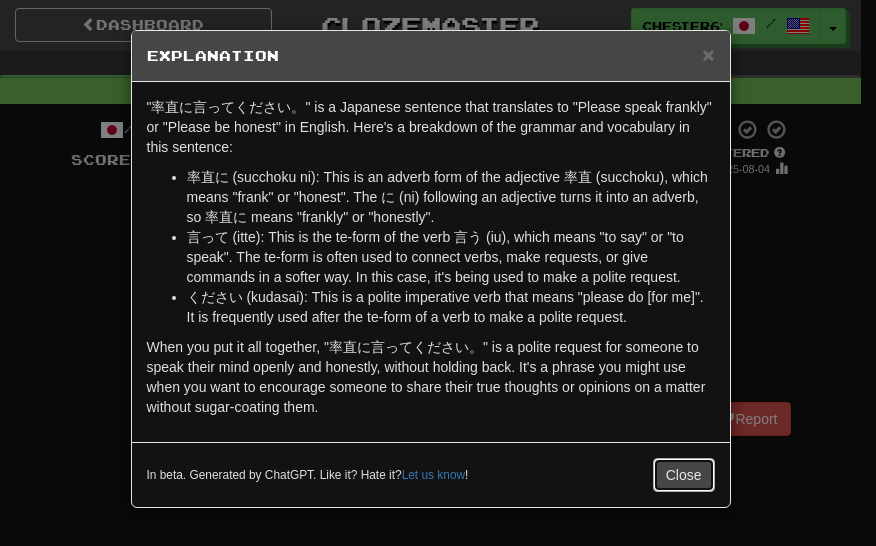 click on "Close" at bounding box center (684, 475) 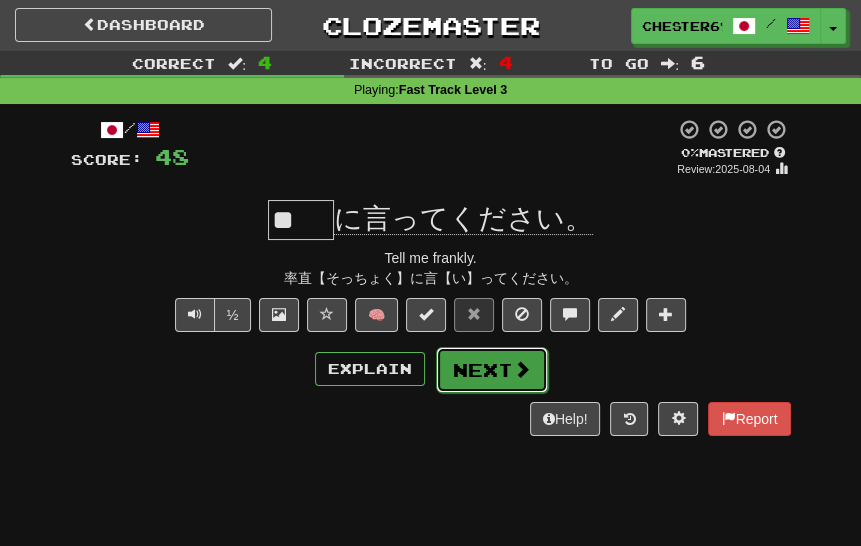 click on "Next" at bounding box center [492, 370] 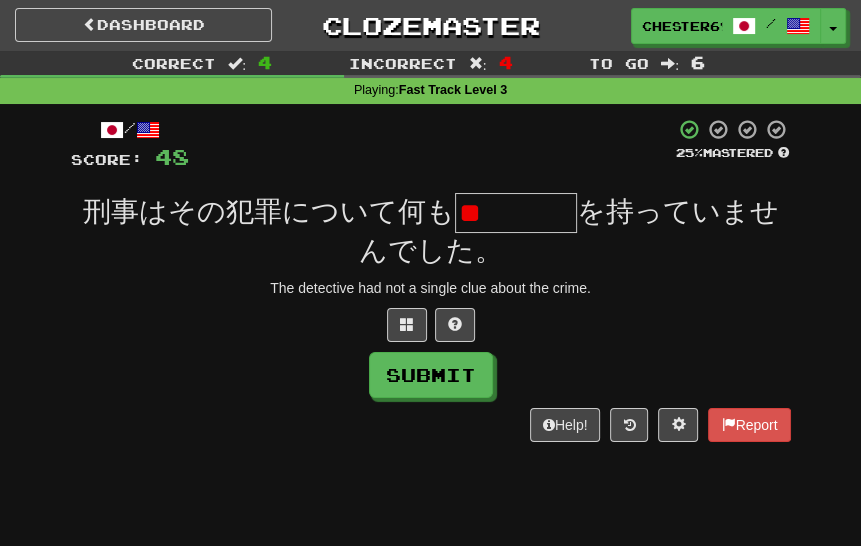 type on "****" 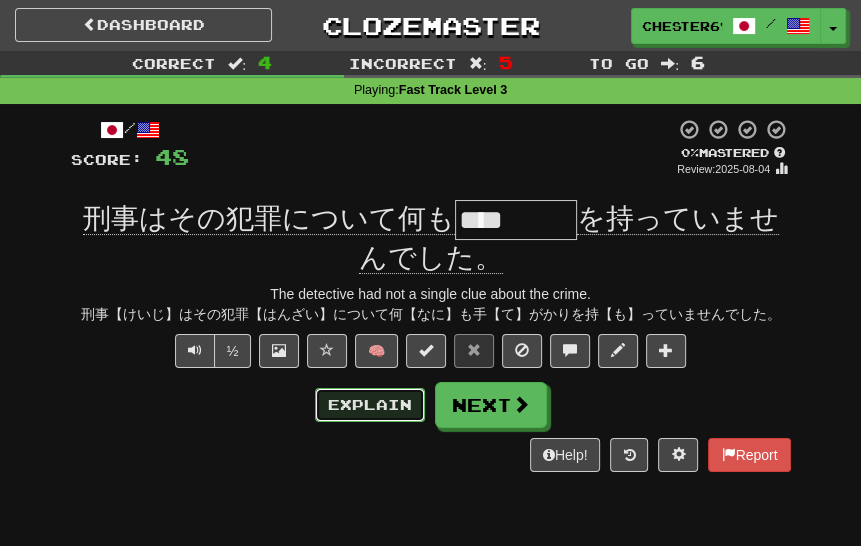 click on "Explain" at bounding box center [370, 405] 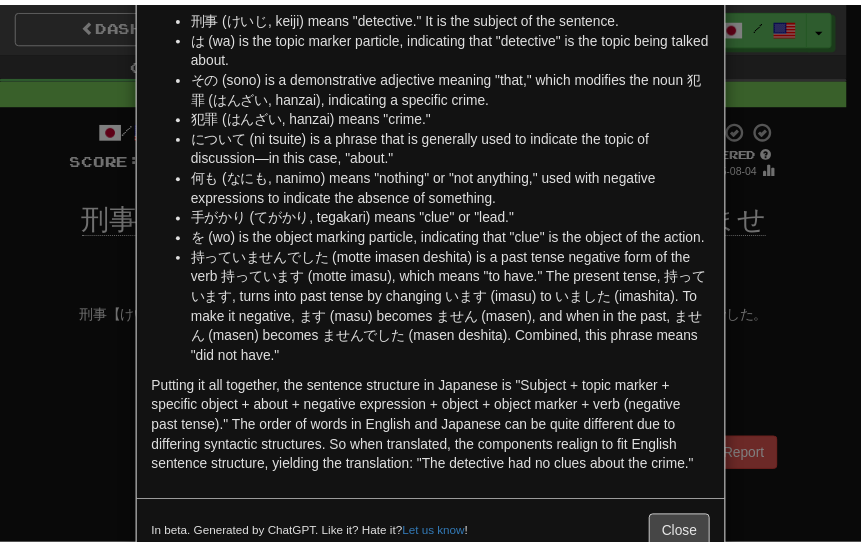 scroll, scrollTop: 211, scrollLeft: 0, axis: vertical 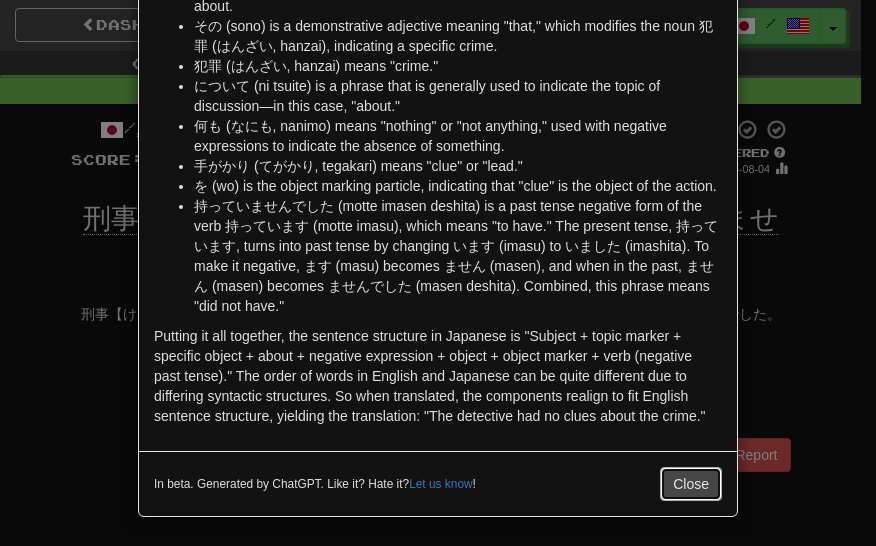 click on "Close" at bounding box center [691, 484] 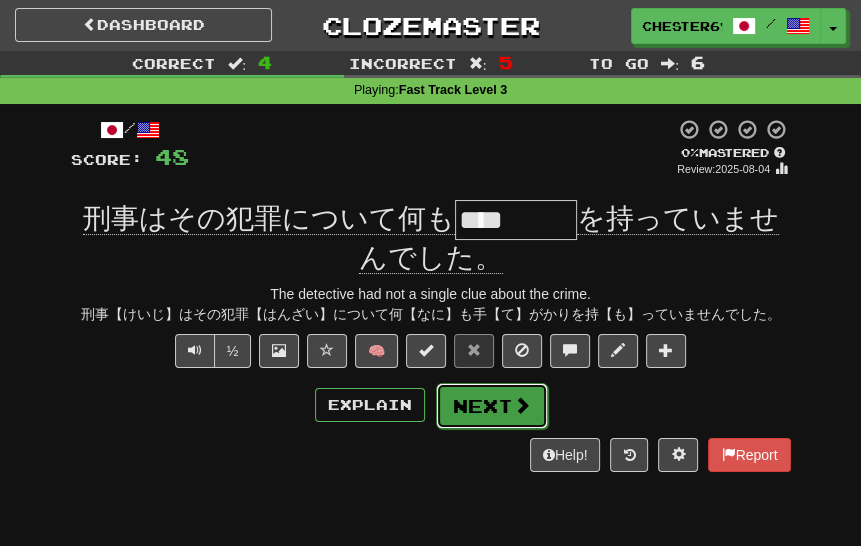 click on "Next" at bounding box center [492, 406] 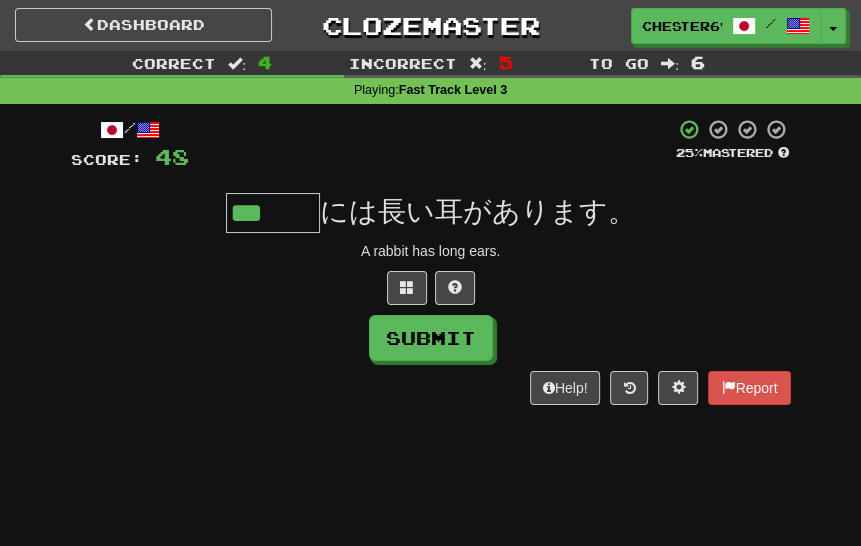 type on "***" 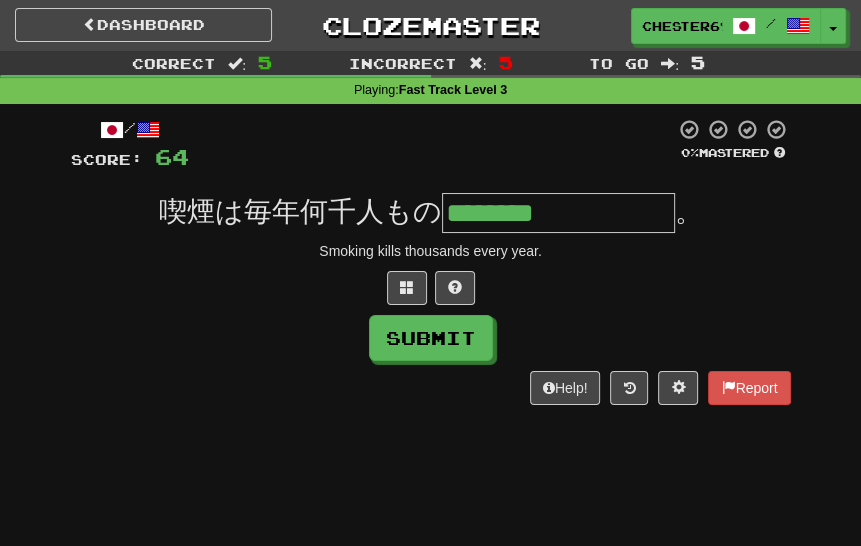 type on "********" 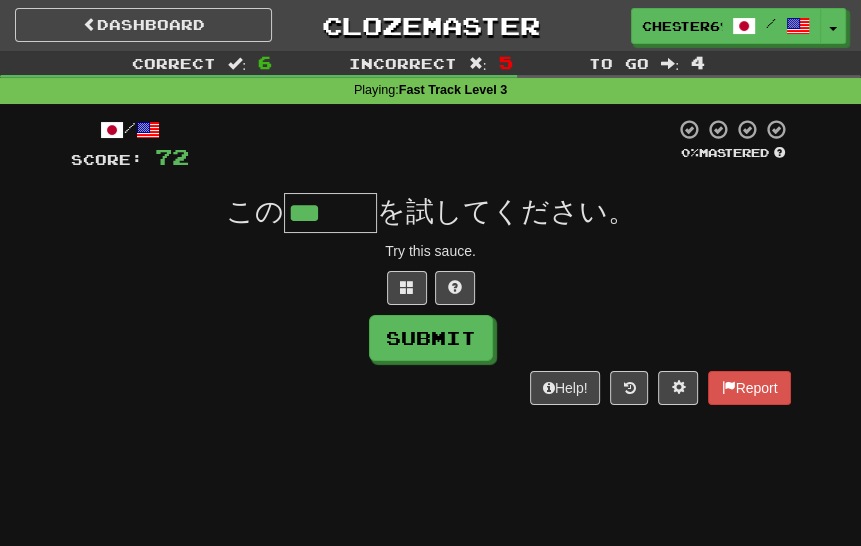 type on "***" 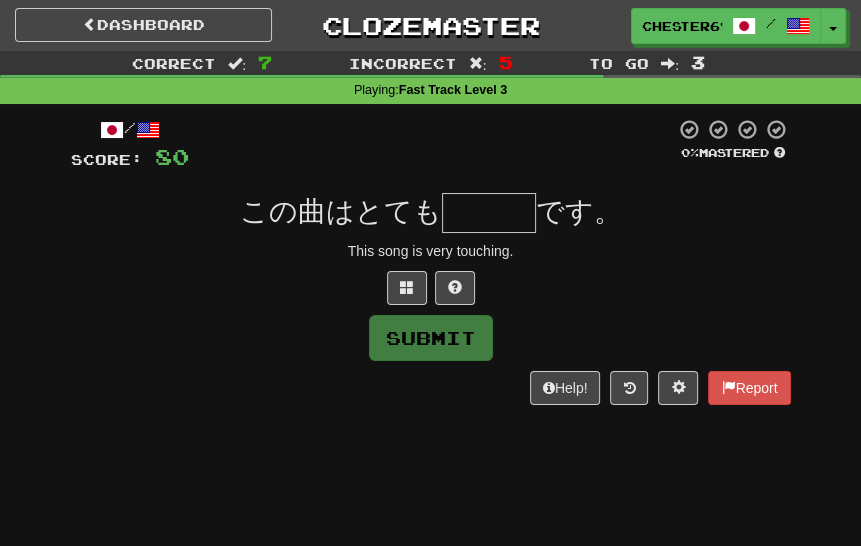 type on "***" 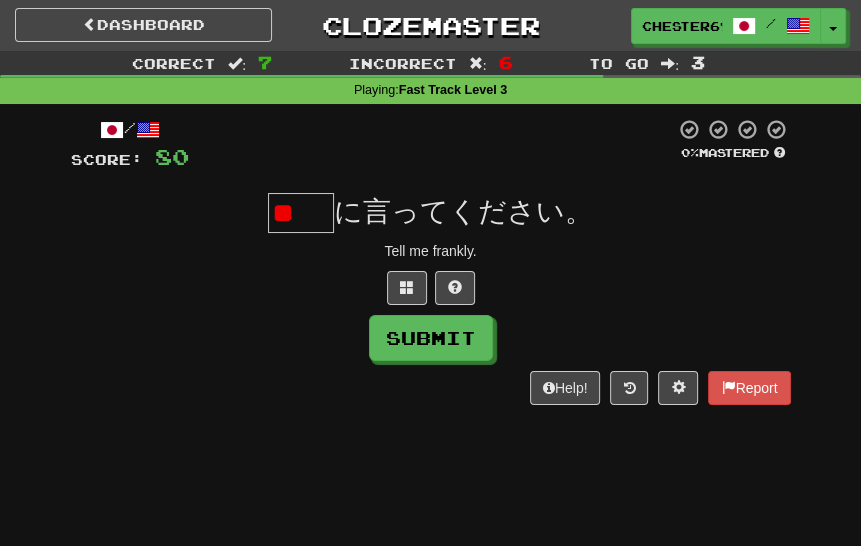 scroll, scrollTop: 0, scrollLeft: 0, axis: both 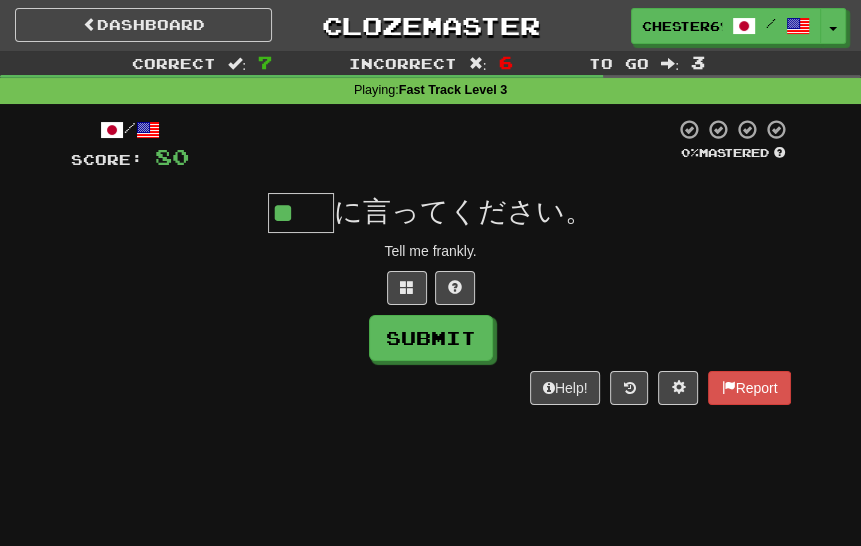 type on "**" 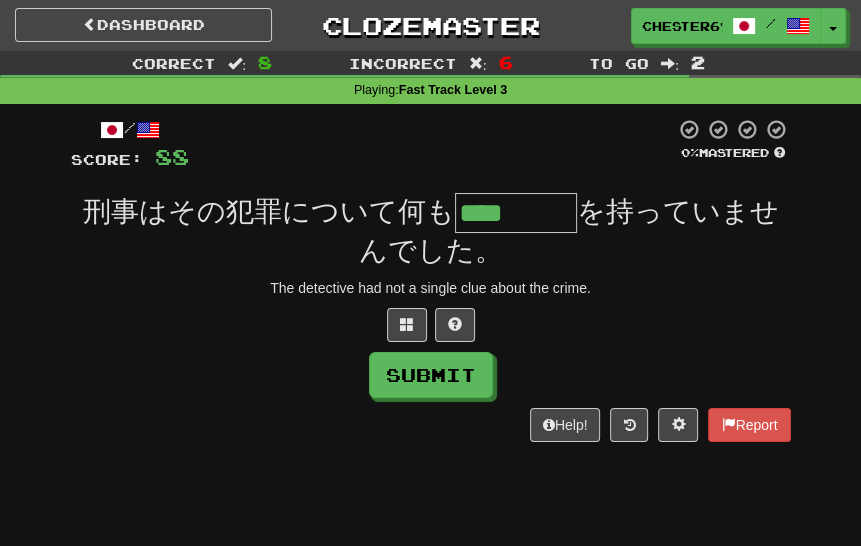 type on "****" 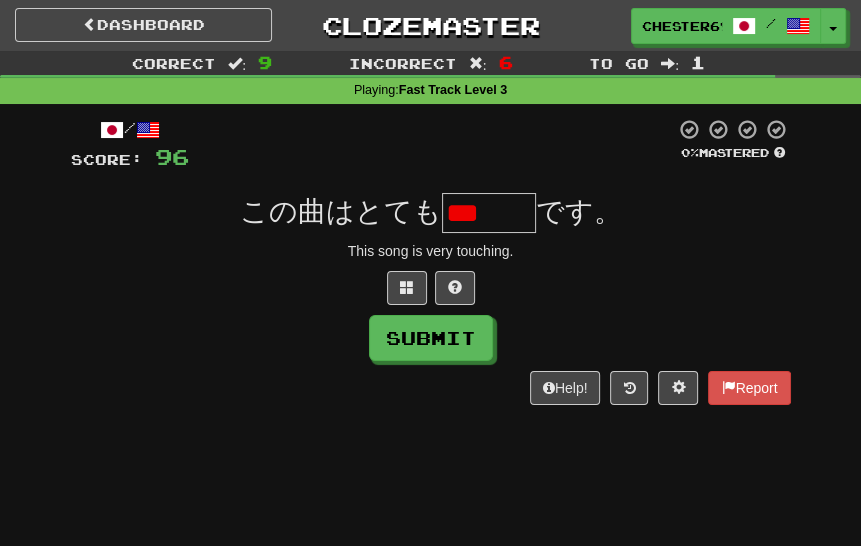 scroll, scrollTop: 0, scrollLeft: 0, axis: both 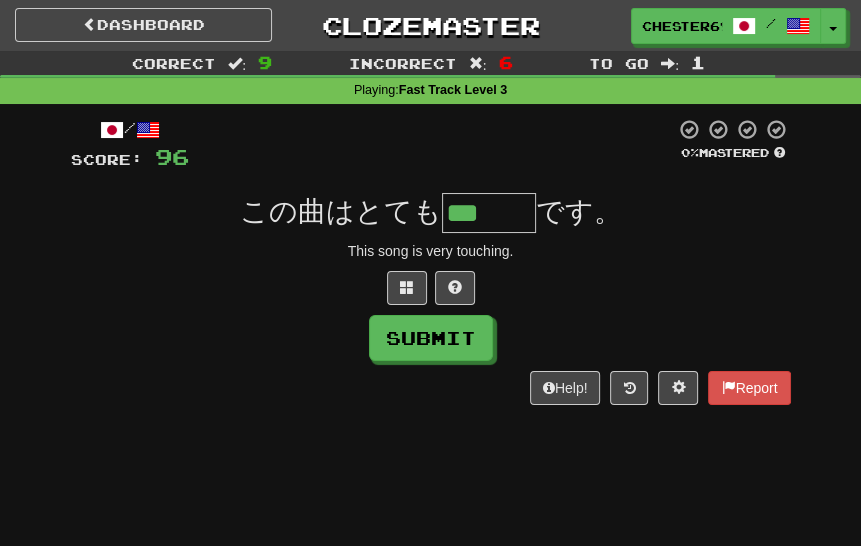 type on "***" 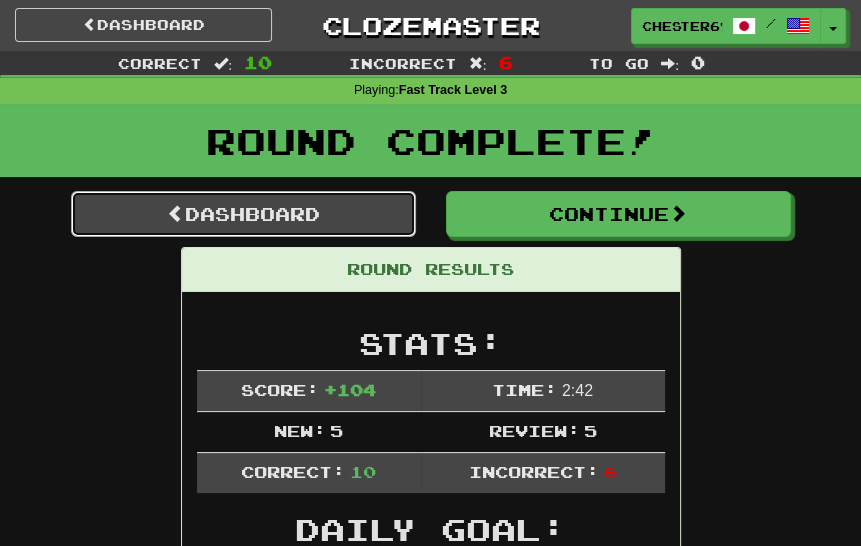 click on "Dashboard" at bounding box center (243, 214) 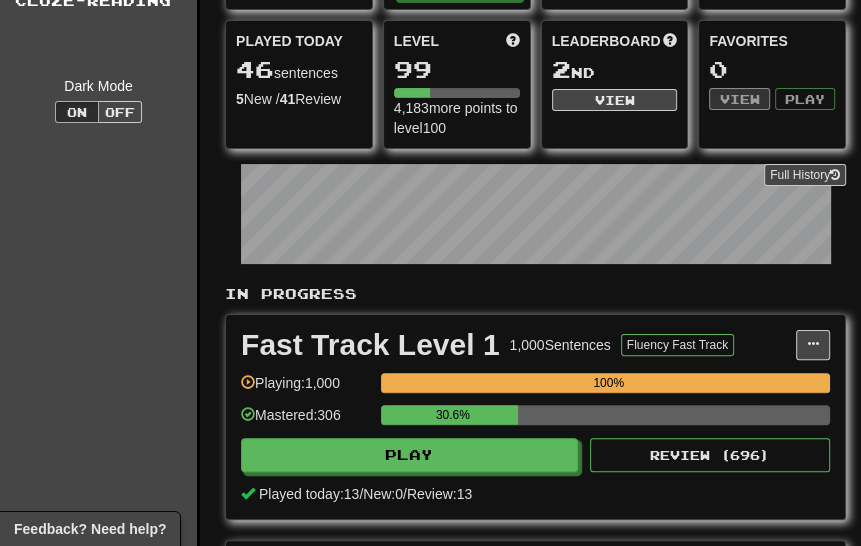 scroll, scrollTop: 0, scrollLeft: 0, axis: both 